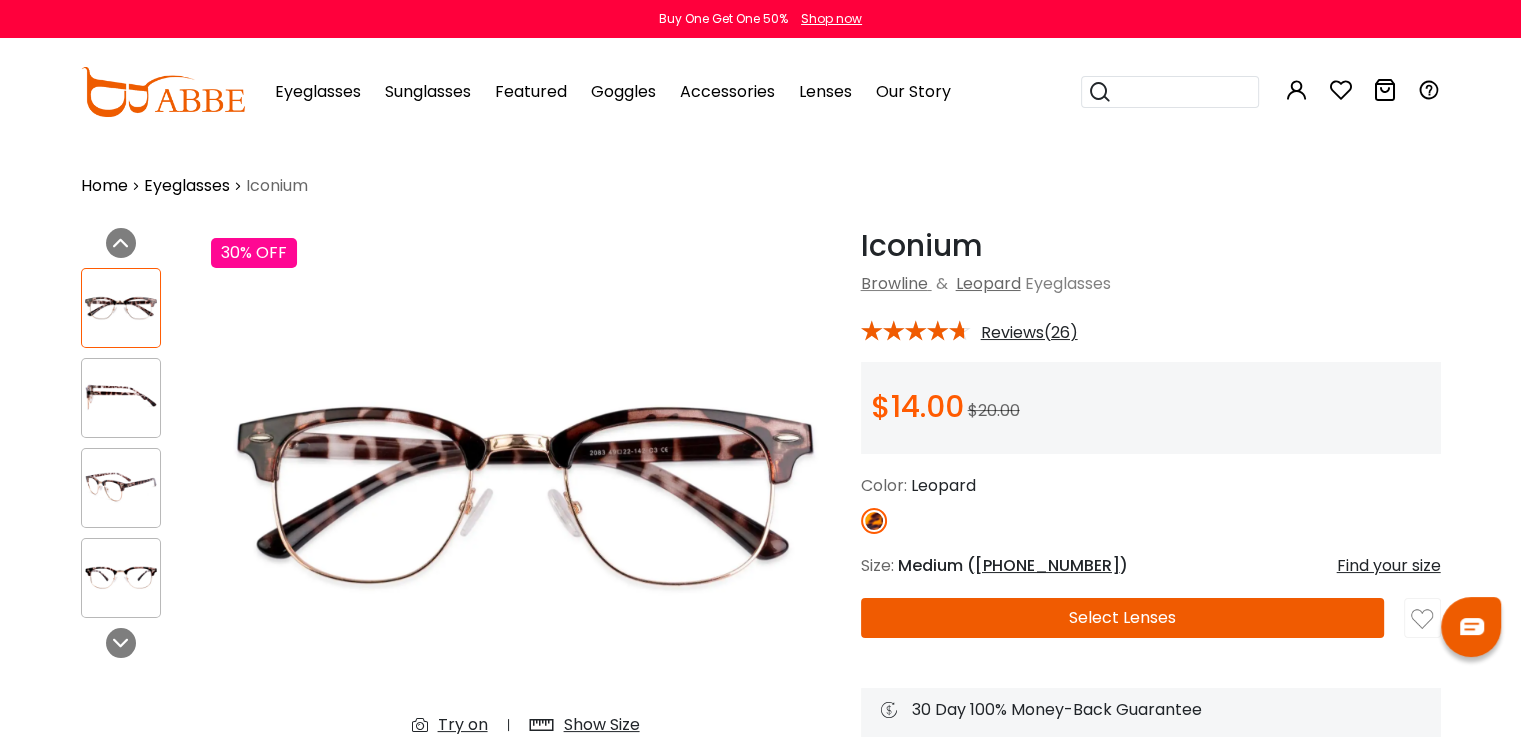 scroll, scrollTop: 0, scrollLeft: 0, axis: both 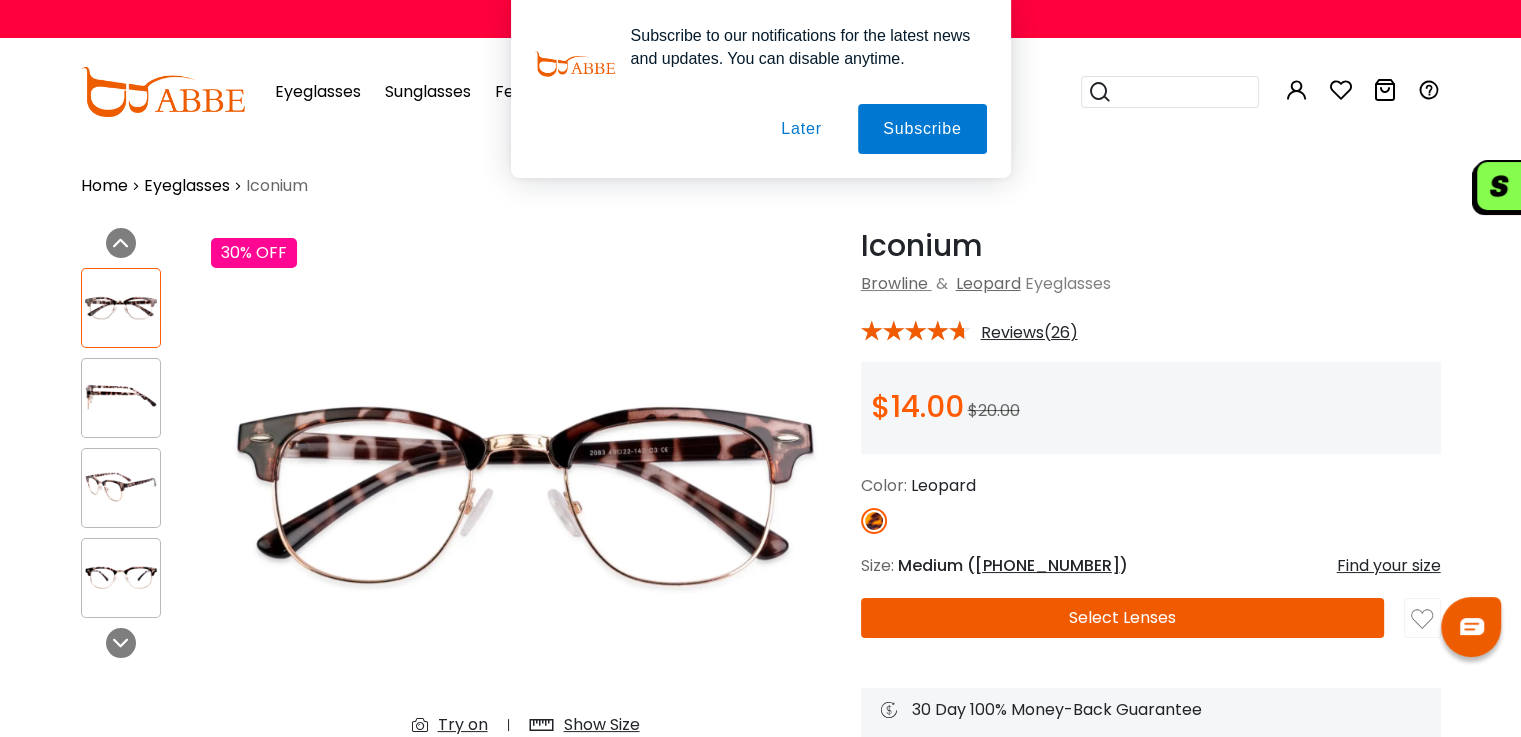type on "**********" 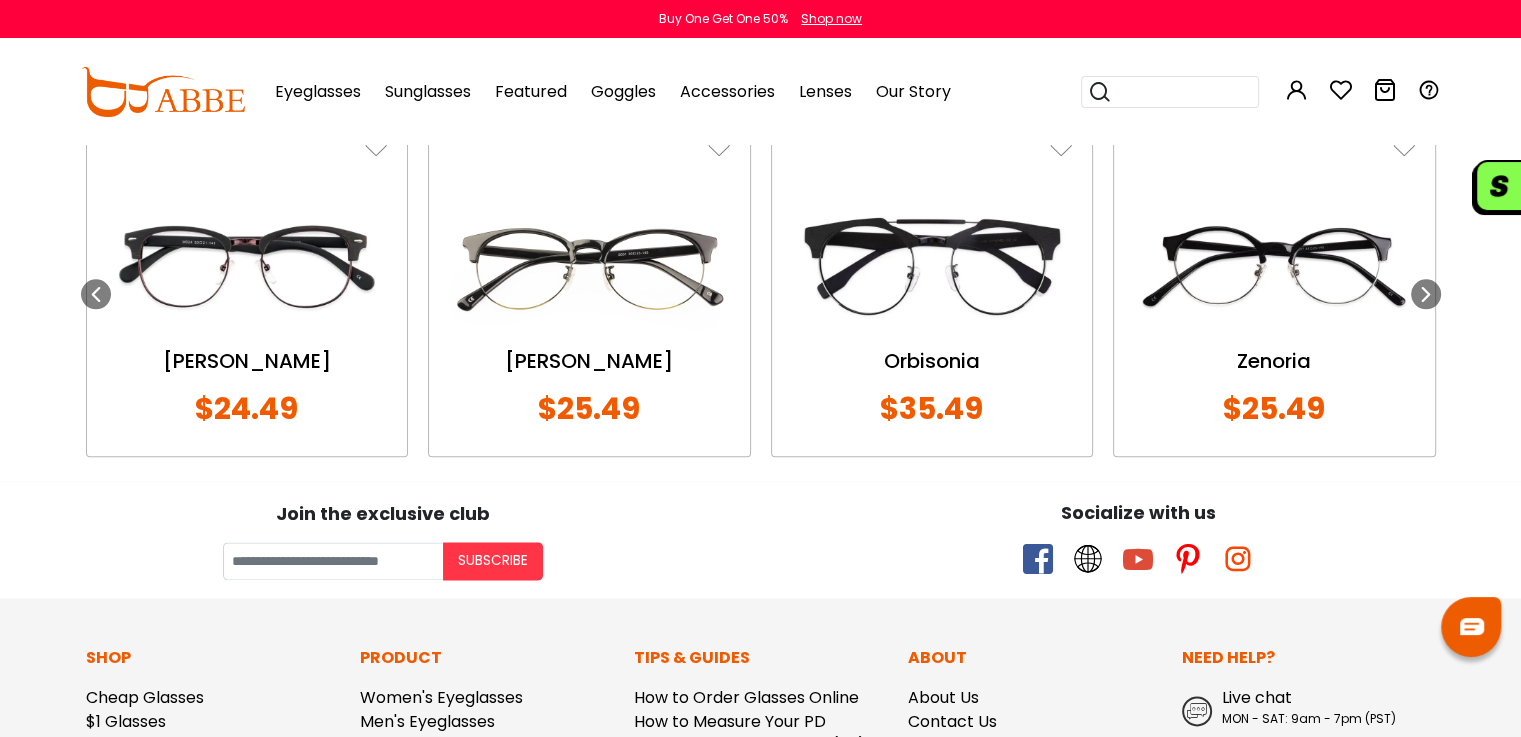 scroll, scrollTop: 2384, scrollLeft: 0, axis: vertical 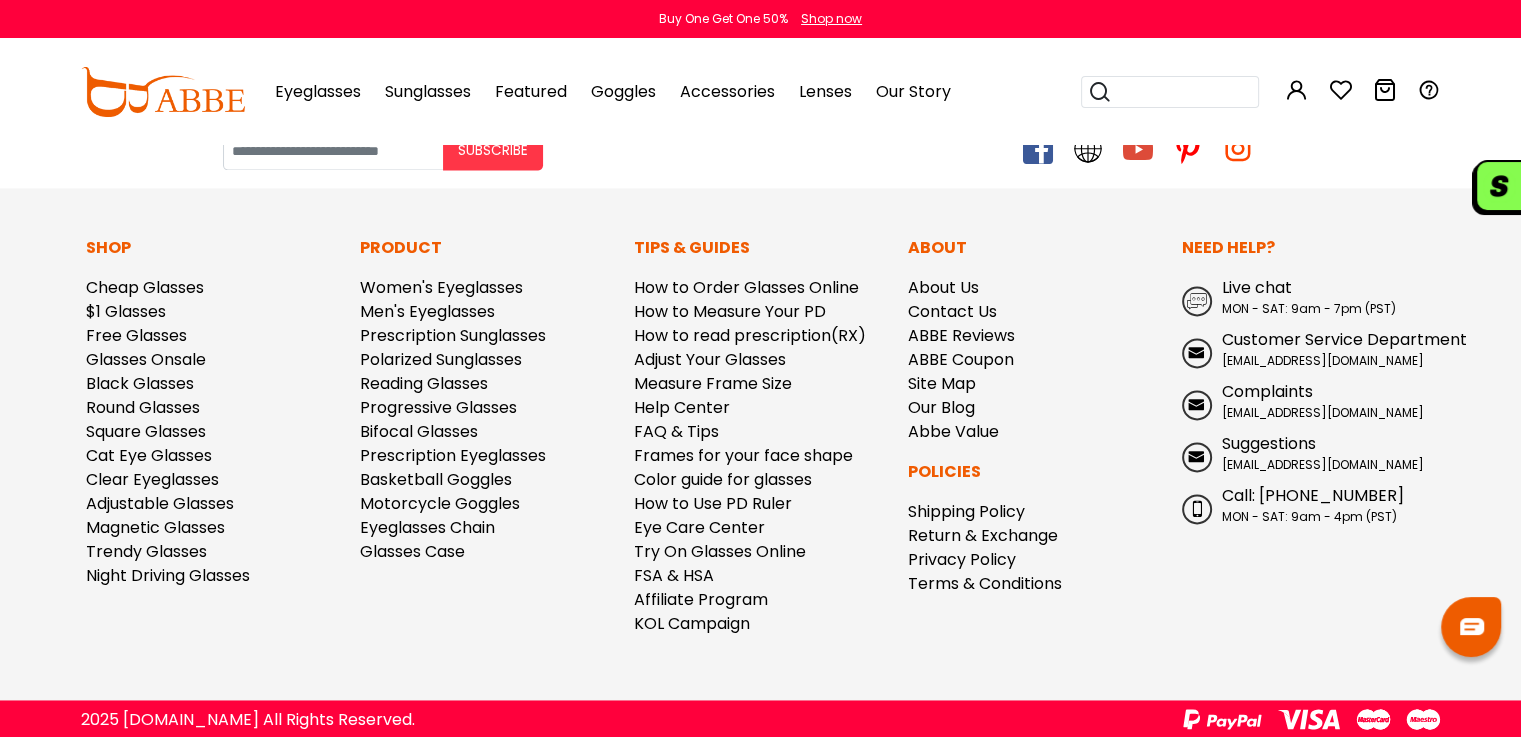 drag, startPoint x: 1527, startPoint y: 71, endPoint x: 1390, endPoint y: 159, distance: 162.82812 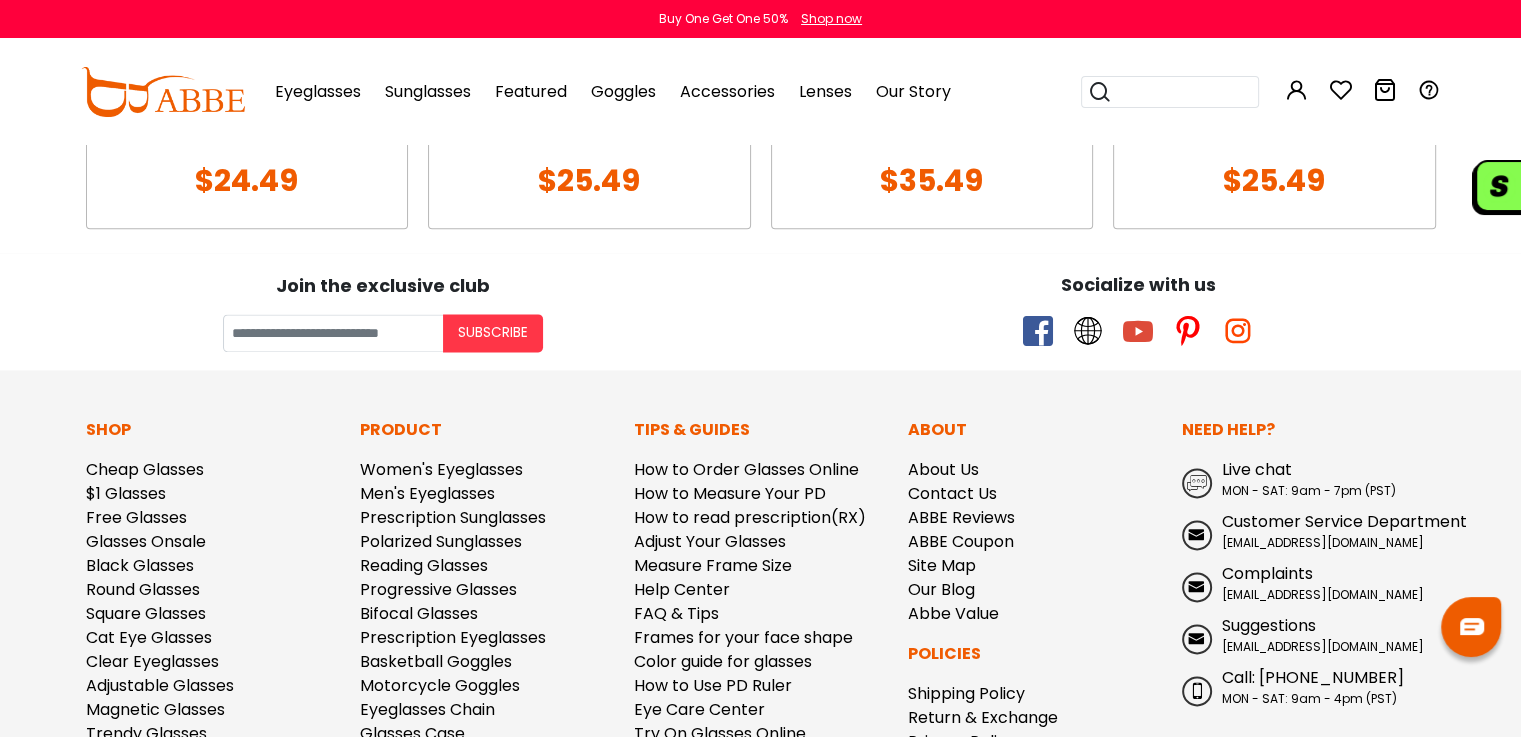 scroll, scrollTop: 2610, scrollLeft: 0, axis: vertical 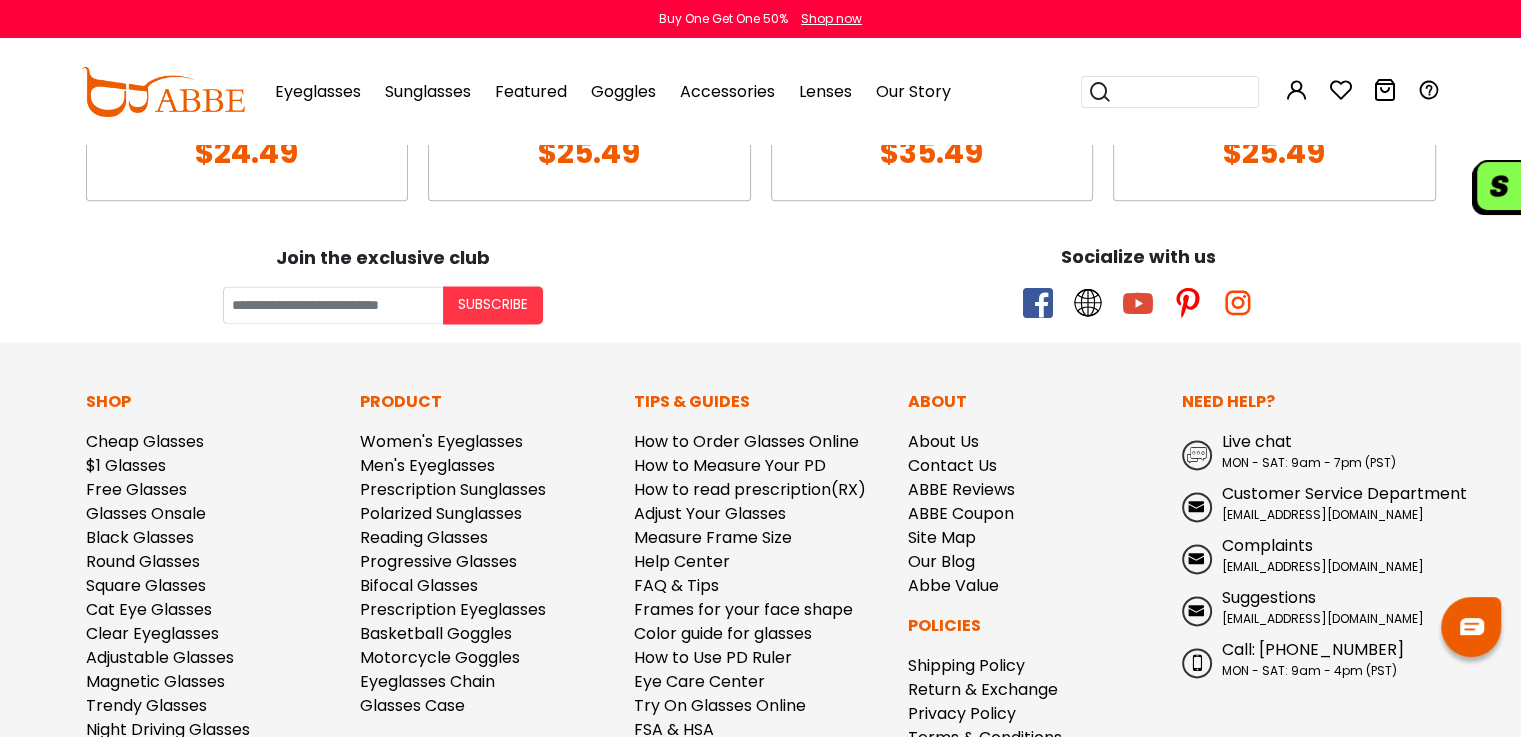 drag, startPoint x: 1533, startPoint y: 88, endPoint x: 1074, endPoint y: 393, distance: 551.0953 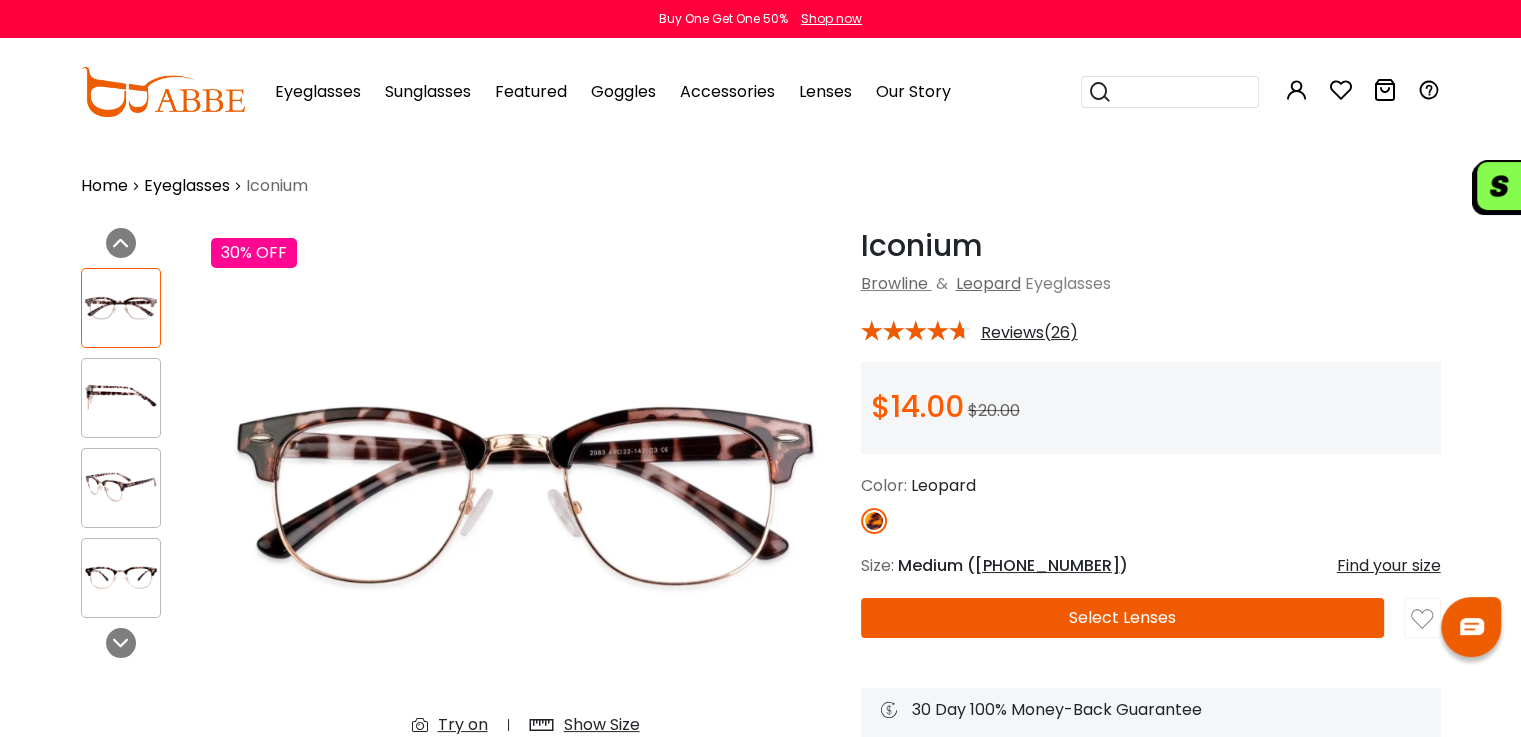 click on "Eyeglasses
Thanks for your subscription
Please use coupon code " NEWCOMER " to get high-quality frames for only $1 on your first order. We have a wide range of over 60 frames in stock to choose from.
Copy this coupon code by click the button below, or you can get this coupon code by checking your email laterly.
Copy
Buy One Get One 50%
Shop now
0" at bounding box center (760, 1824) 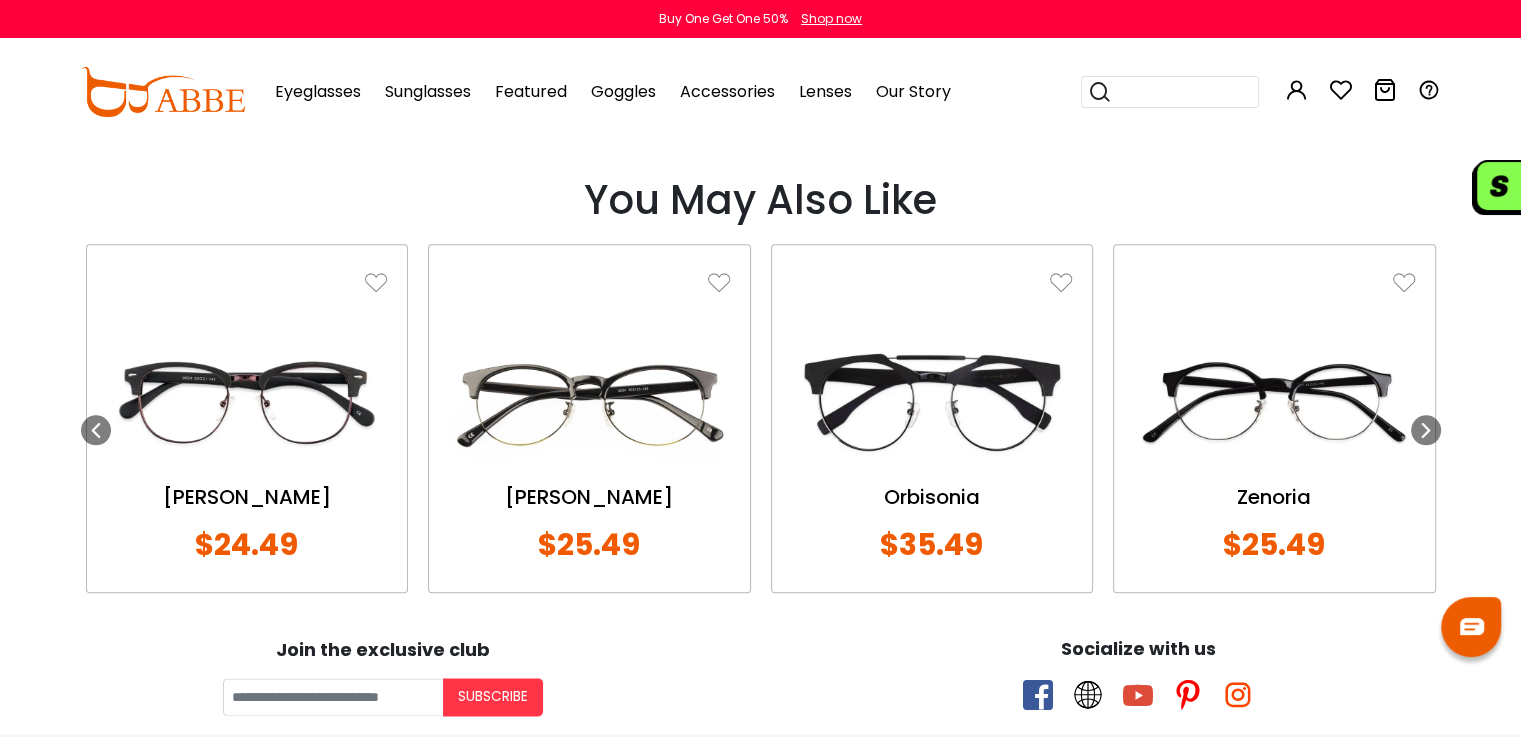 scroll, scrollTop: 2170, scrollLeft: 0, axis: vertical 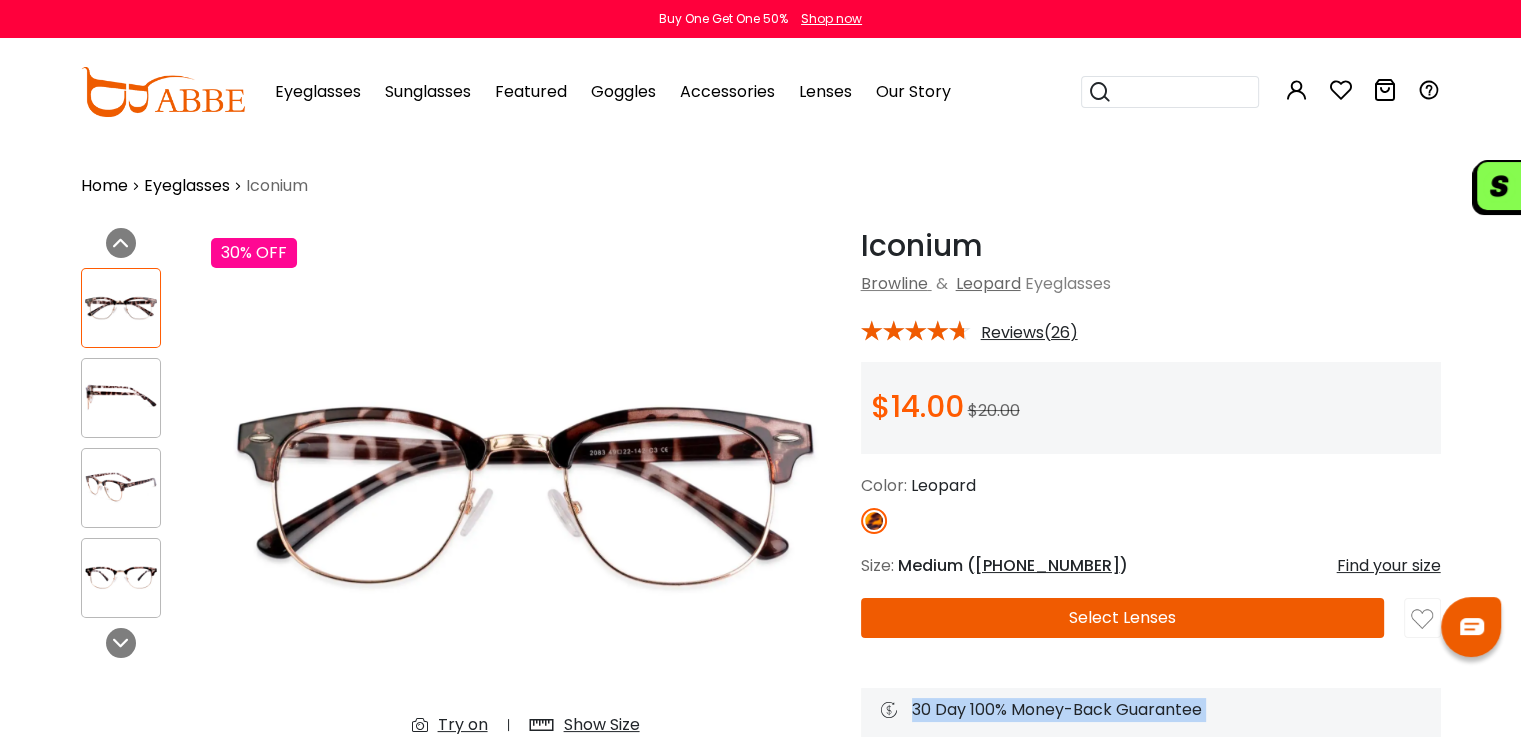 drag, startPoint x: 1524, startPoint y: 93, endPoint x: 939, endPoint y: 687, distance: 833.7032 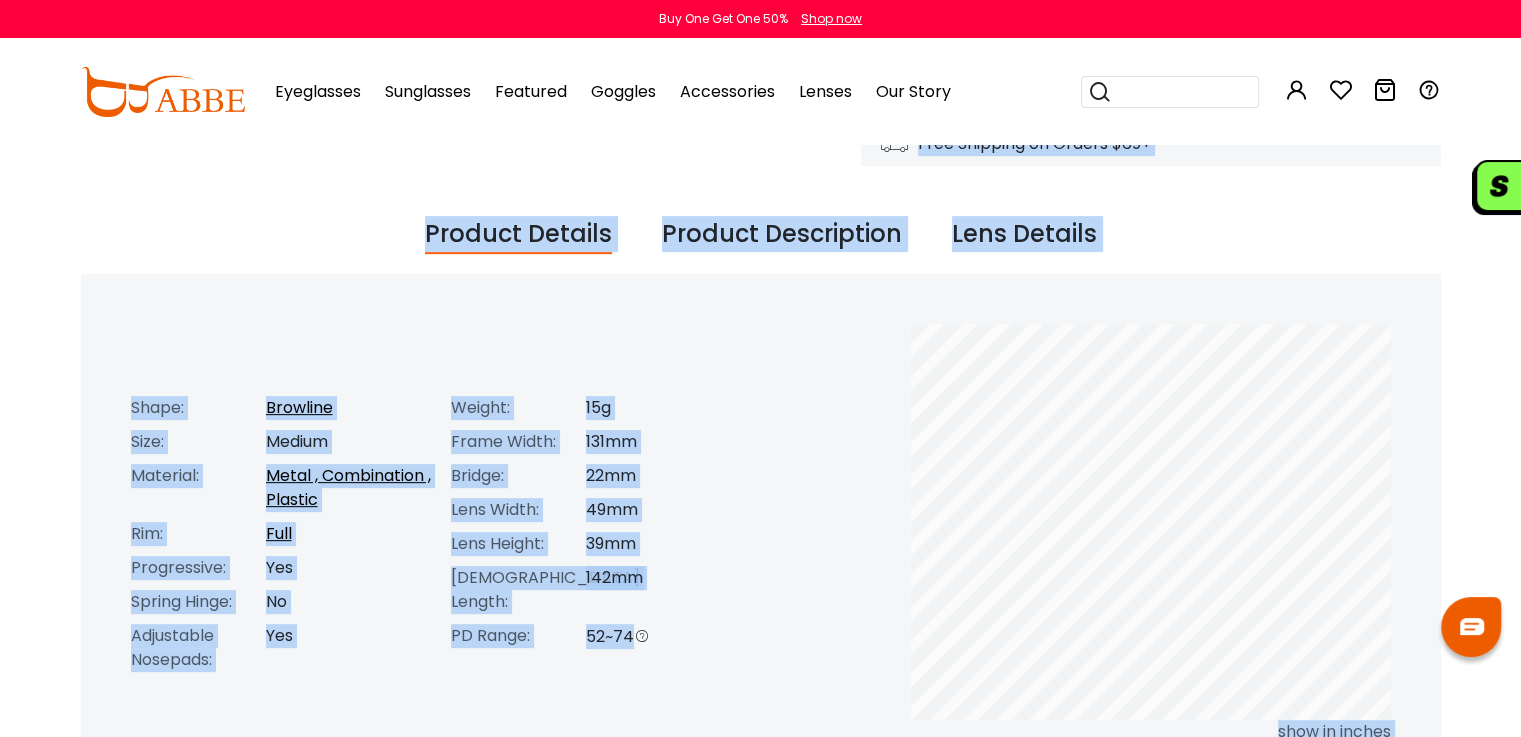 click on "Eyeglasses
Thanks for your subscription
Please use coupon code " NEWCOMER " to get high-quality frames for only $1 on your first order. We have a wide range of over 60 frames in stock to choose from.
Copy this coupon code by click the button below, or you can get this coupon code by checking your email laterly.
Copy
Buy One Get One 50%
Shop now
0" at bounding box center (760, 1180) 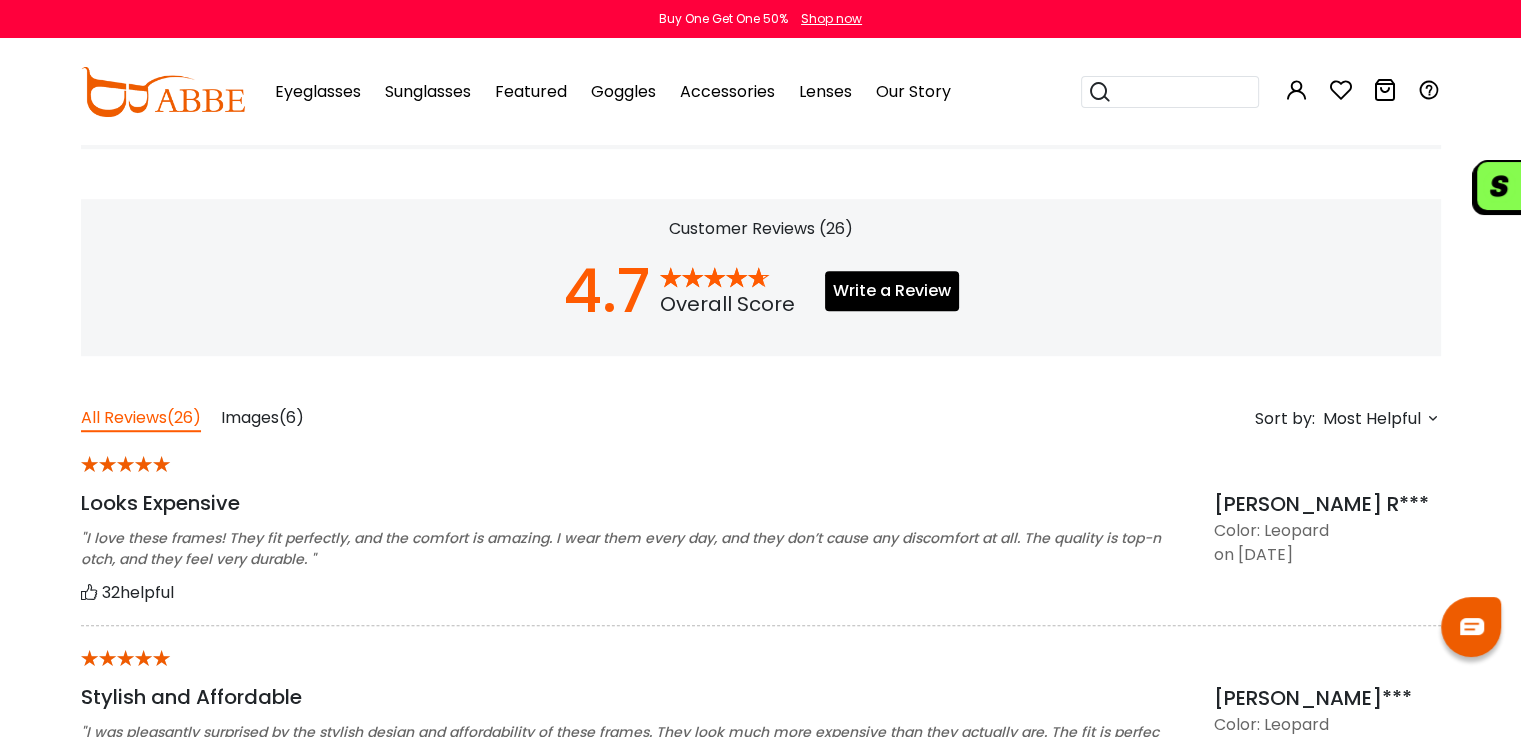 scroll, scrollTop: 1934, scrollLeft: 0, axis: vertical 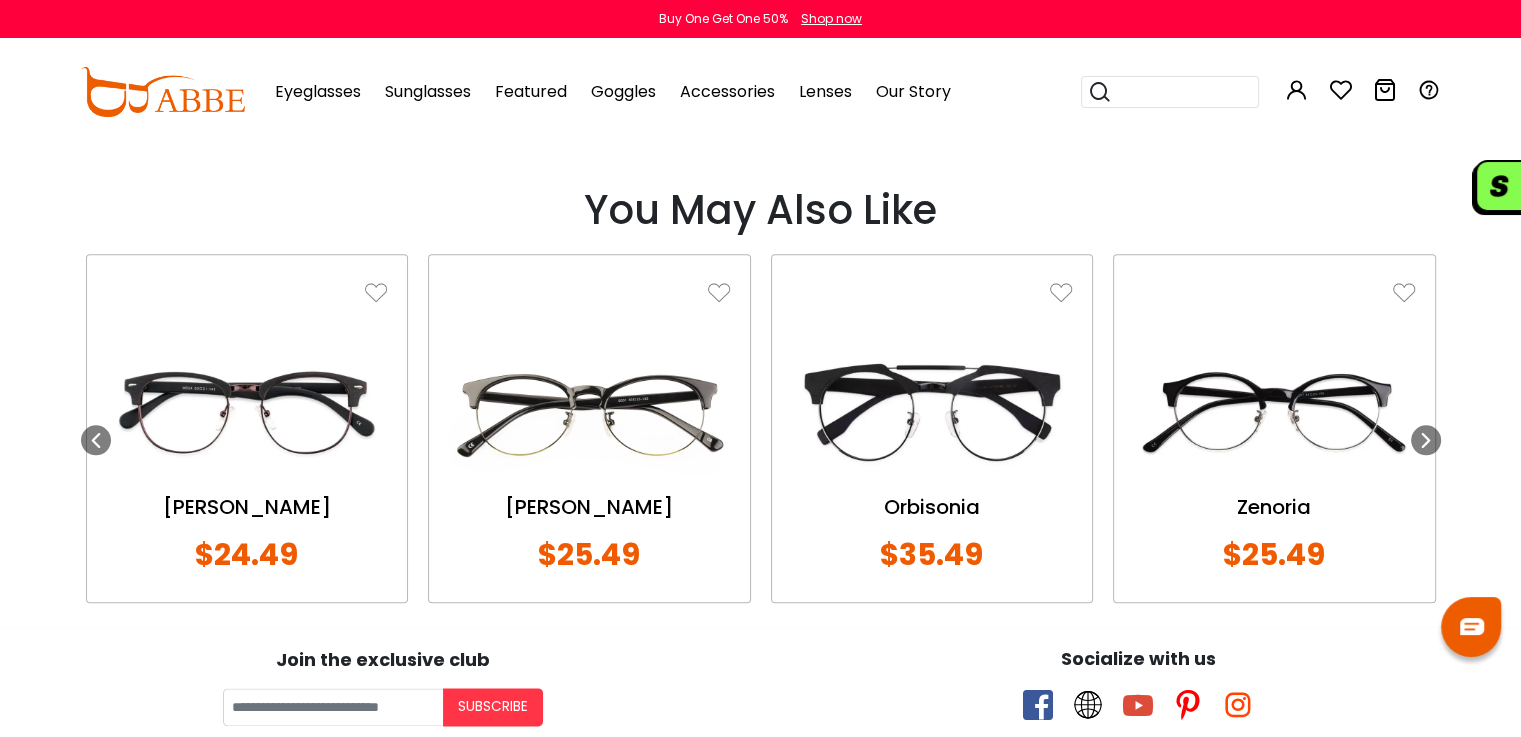click at bounding box center [932, 412] 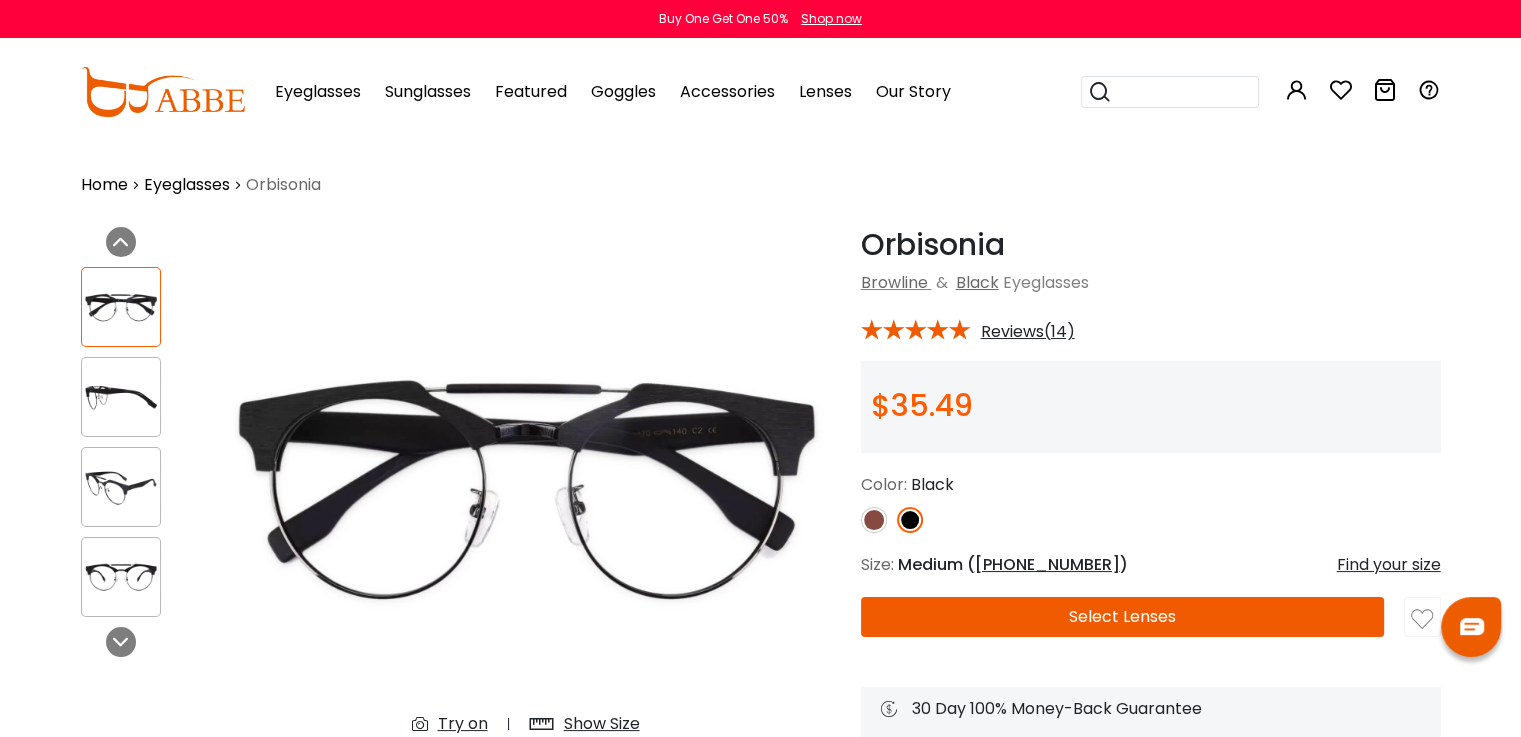scroll, scrollTop: 0, scrollLeft: 0, axis: both 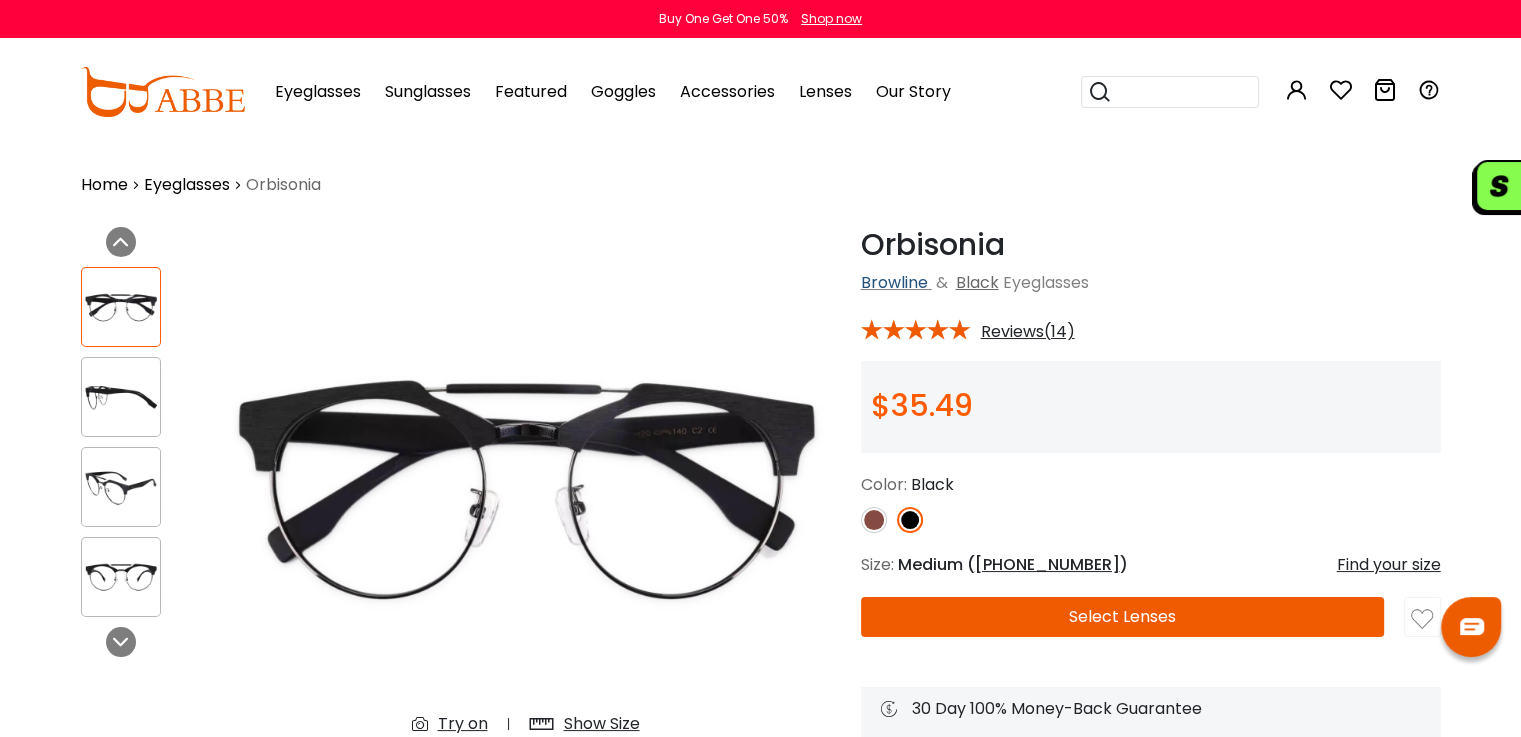 type on "**********" 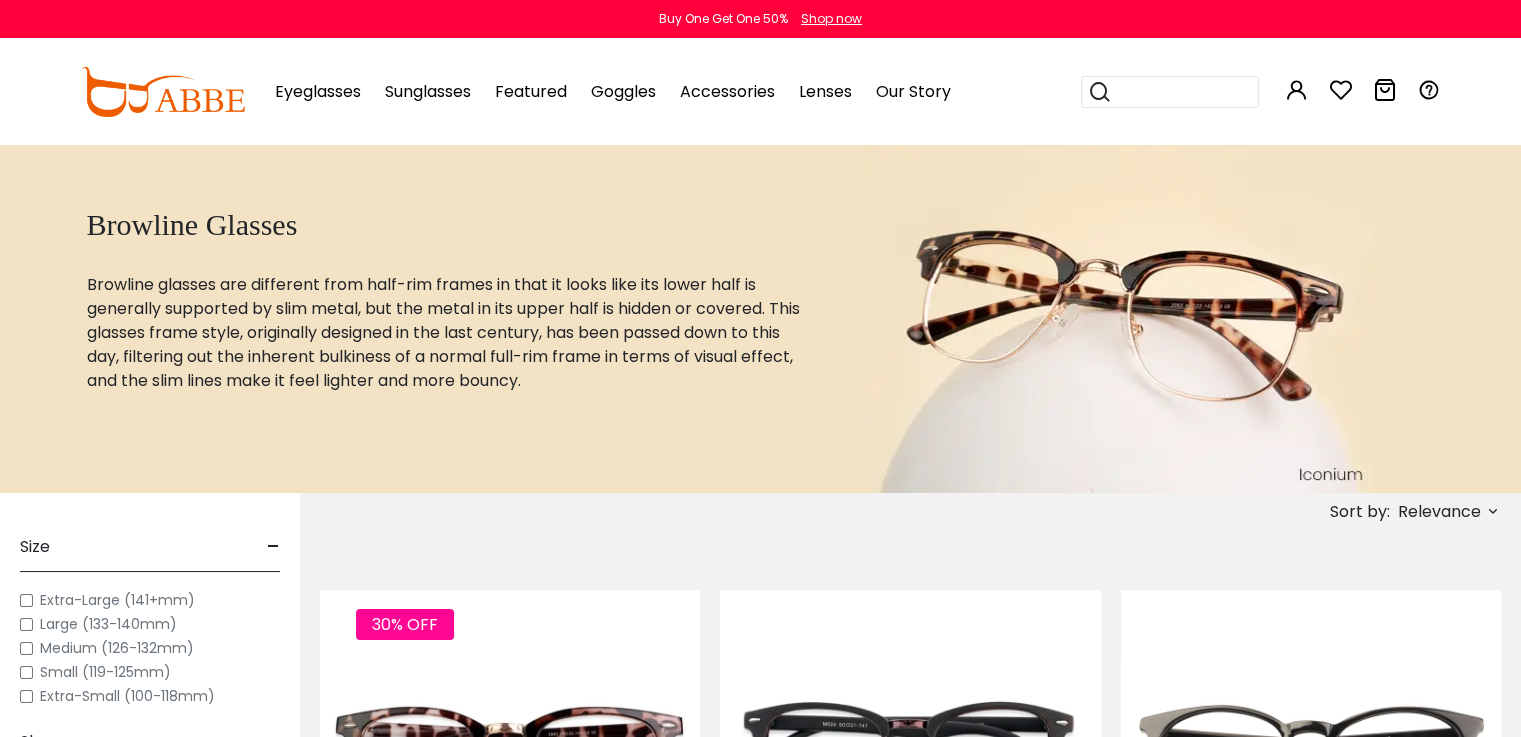 scroll, scrollTop: 0, scrollLeft: 0, axis: both 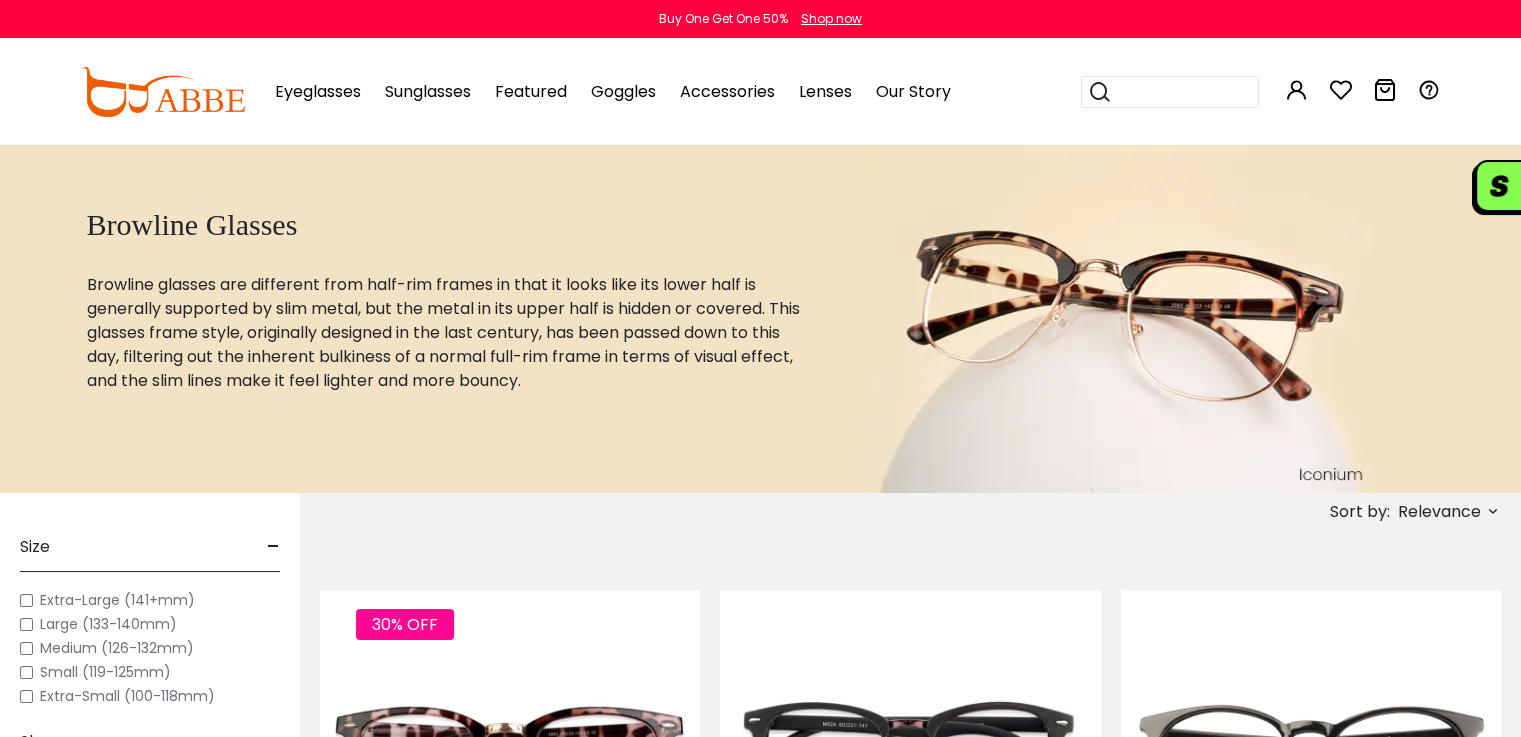 type on "**********" 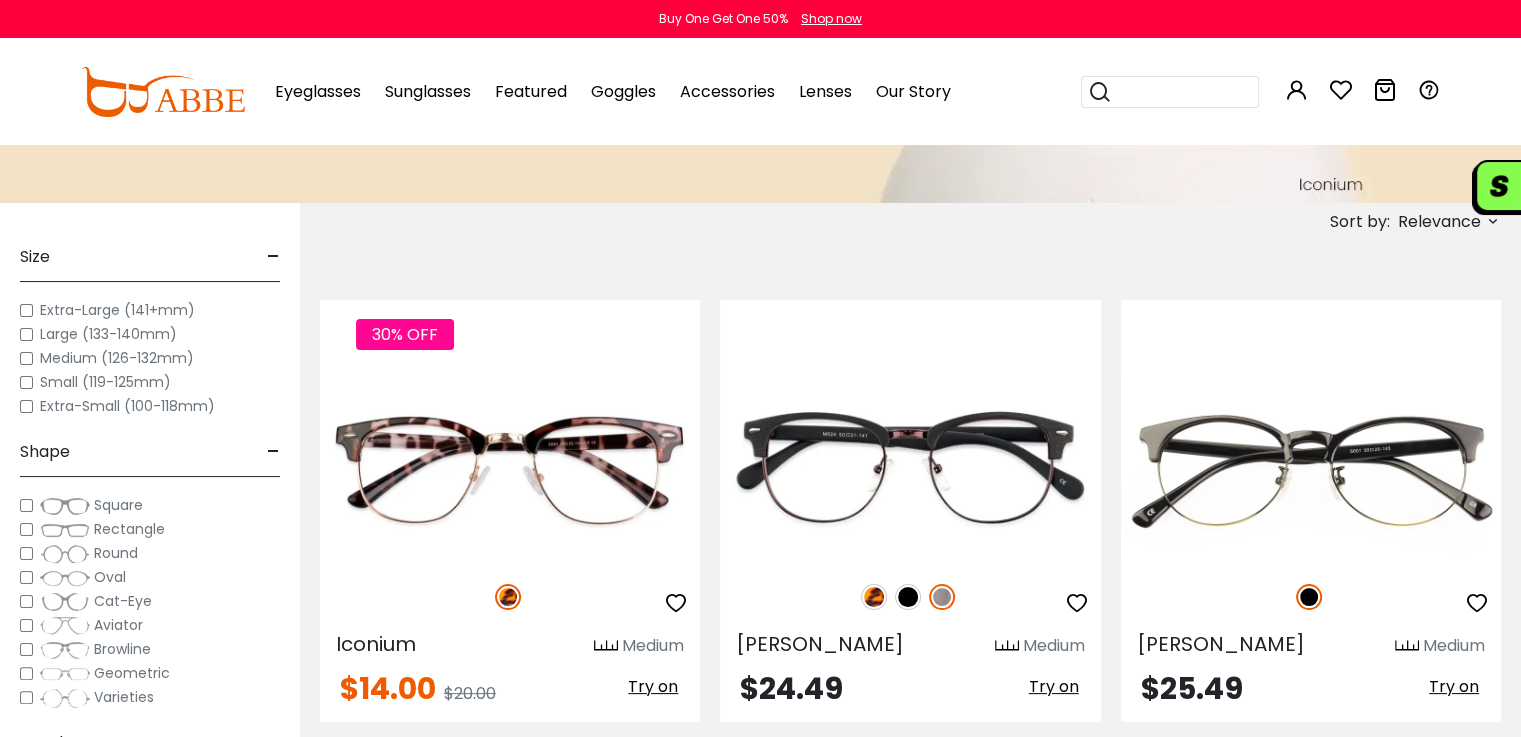 scroll, scrollTop: 923, scrollLeft: 0, axis: vertical 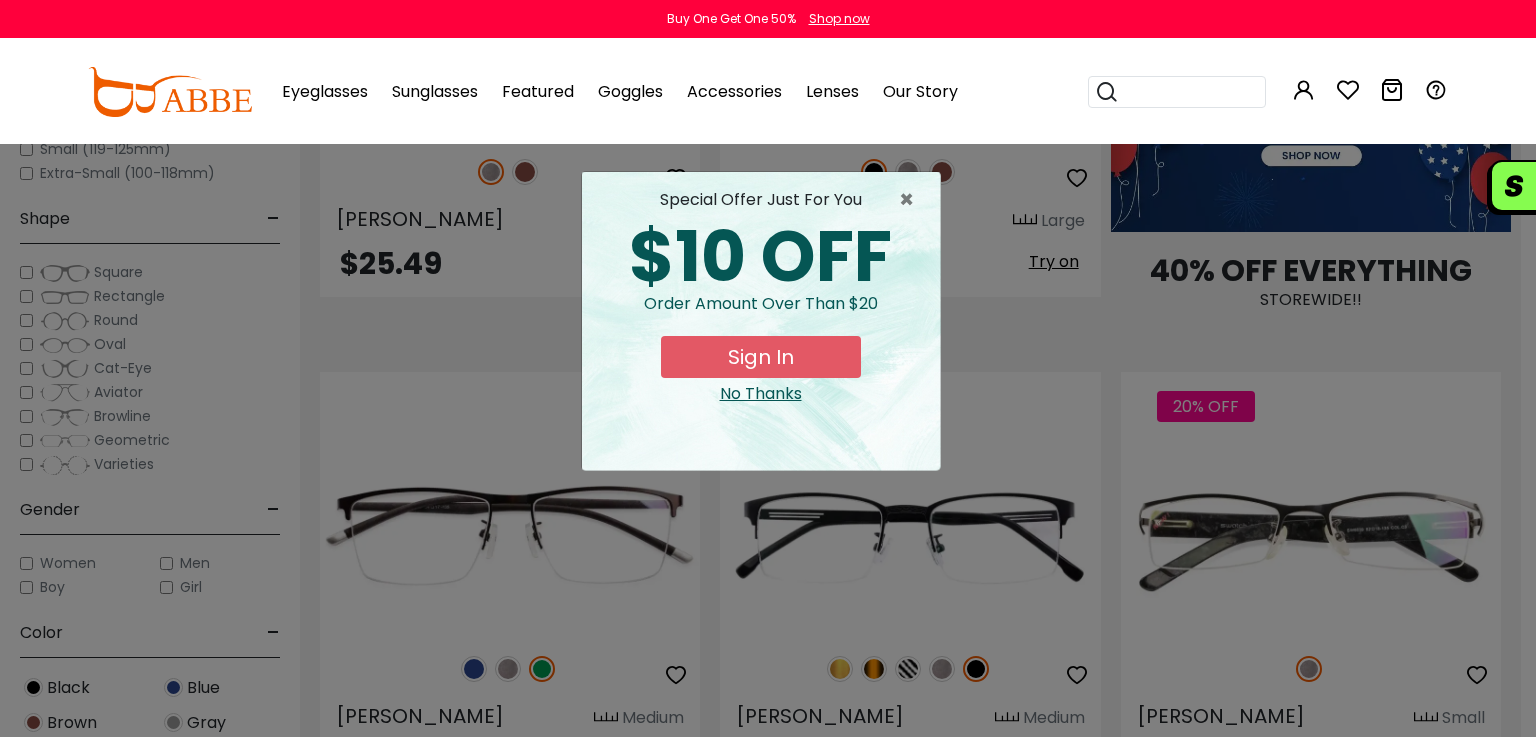 drag, startPoint x: 1524, startPoint y: 49, endPoint x: 1016, endPoint y: 74, distance: 508.61478 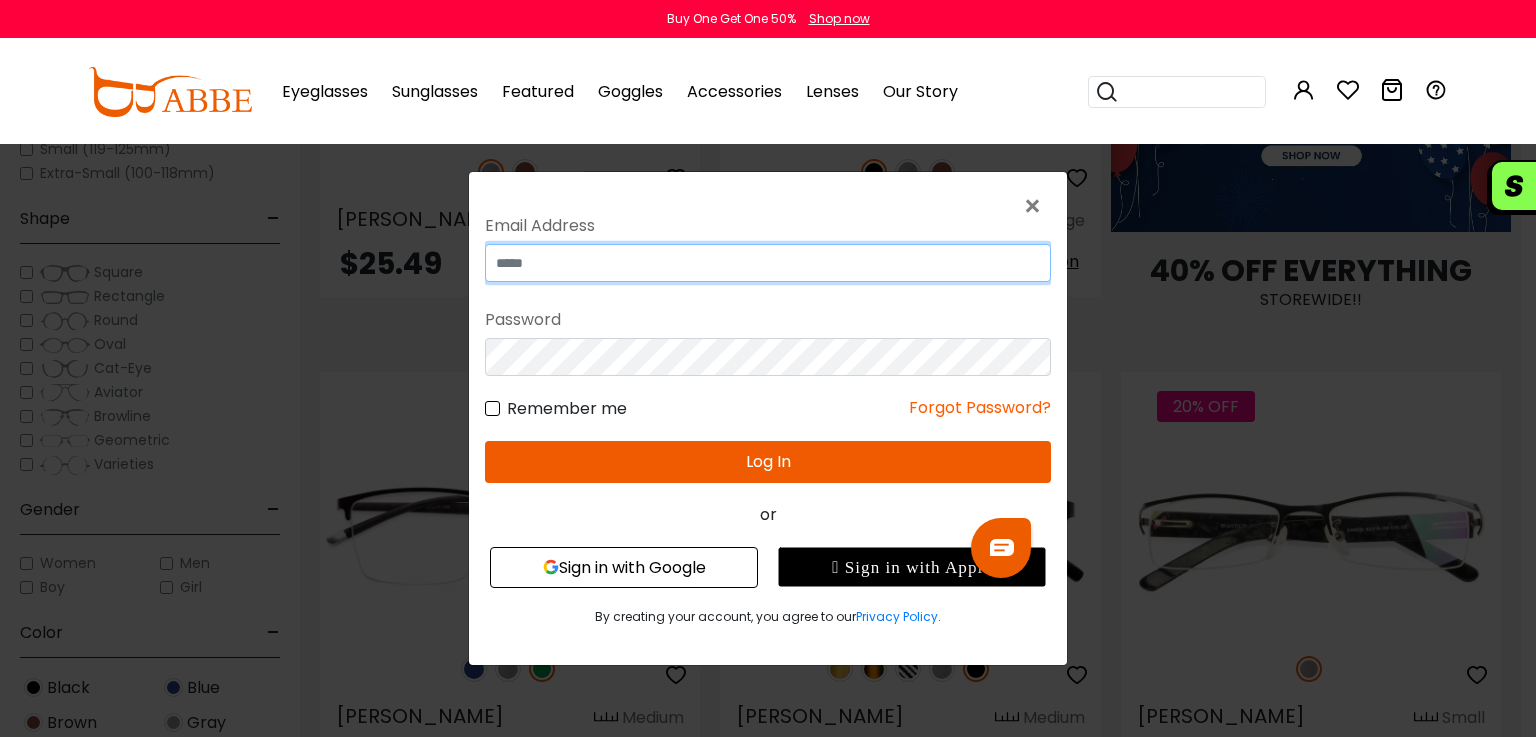 type on "**********" 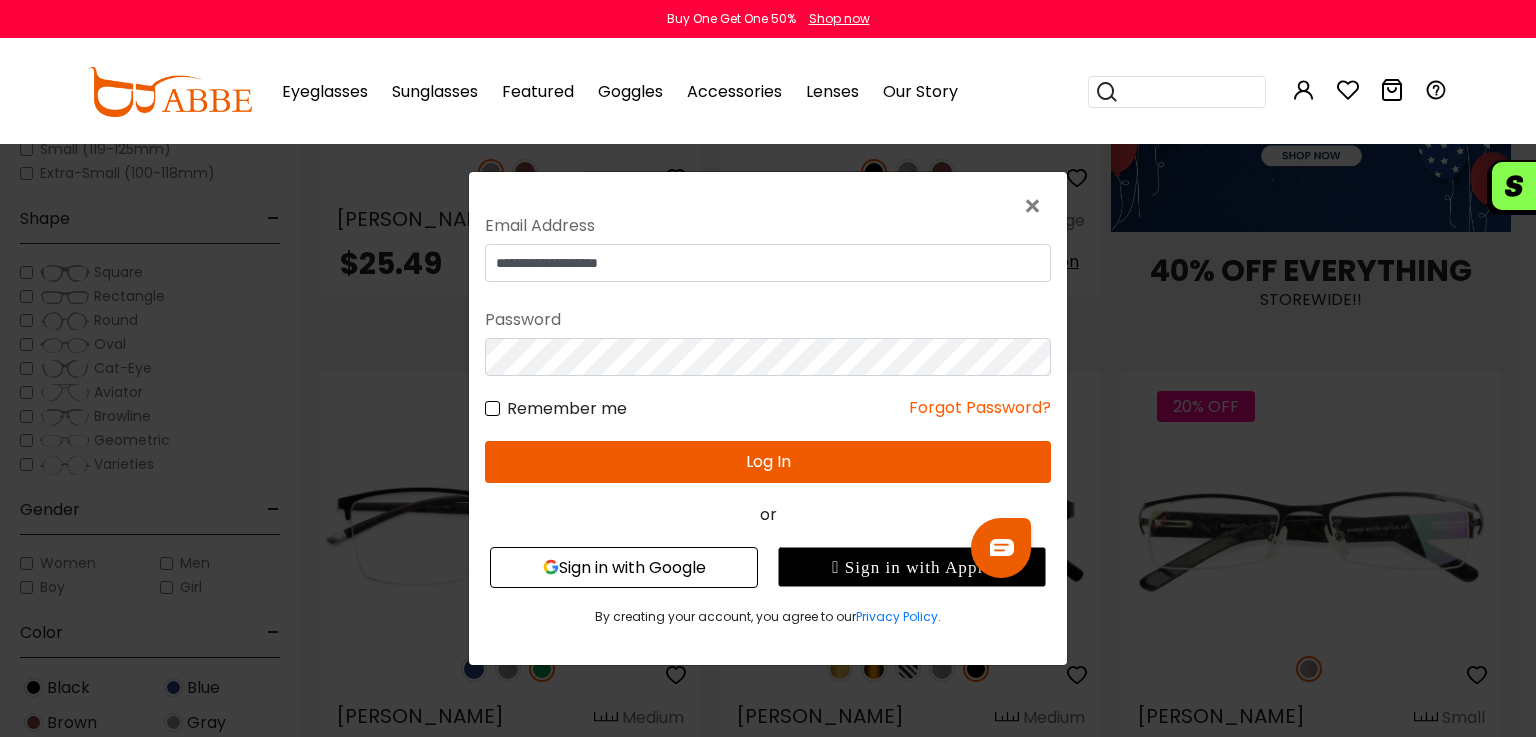 click on "Log In" at bounding box center (768, 462) 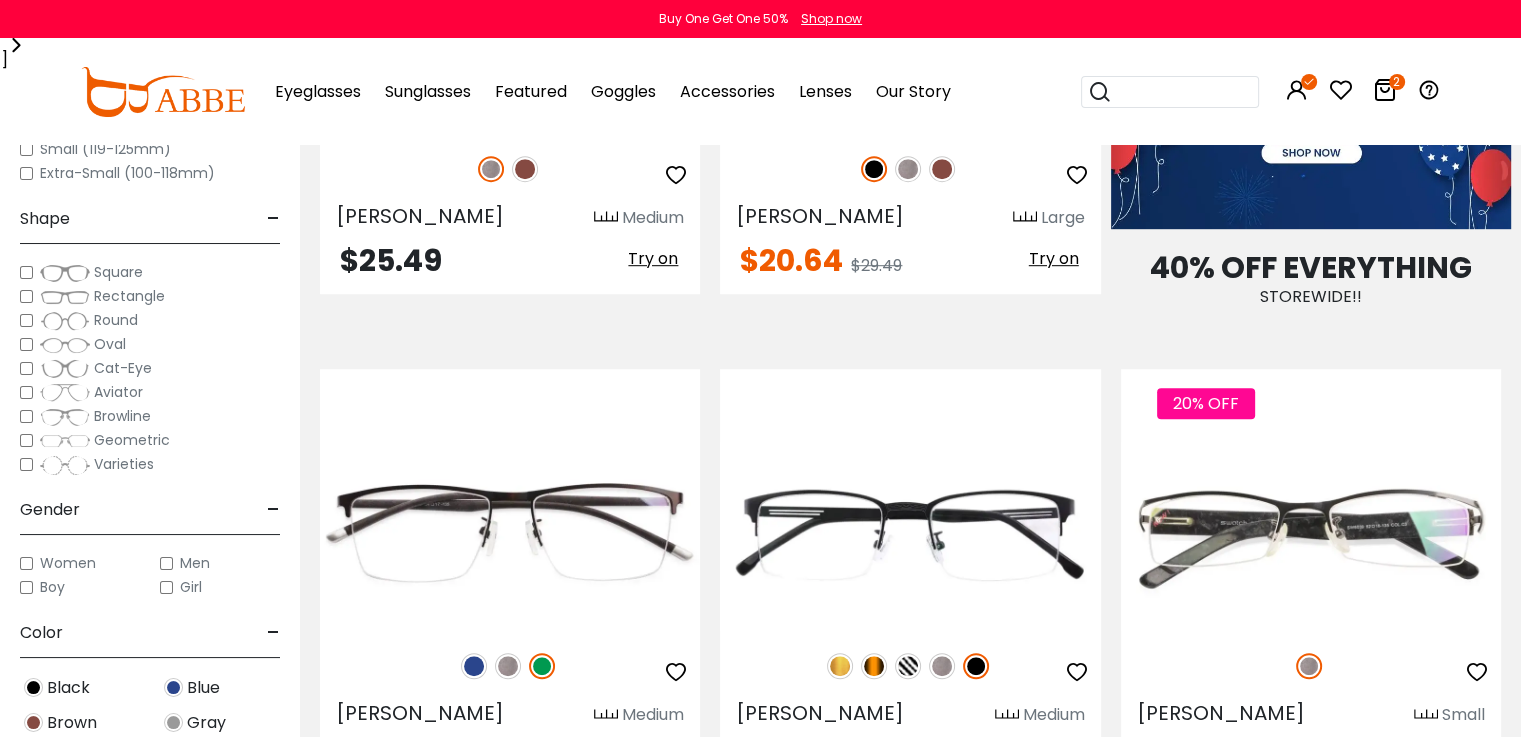 scroll, scrollTop: 0, scrollLeft: 0, axis: both 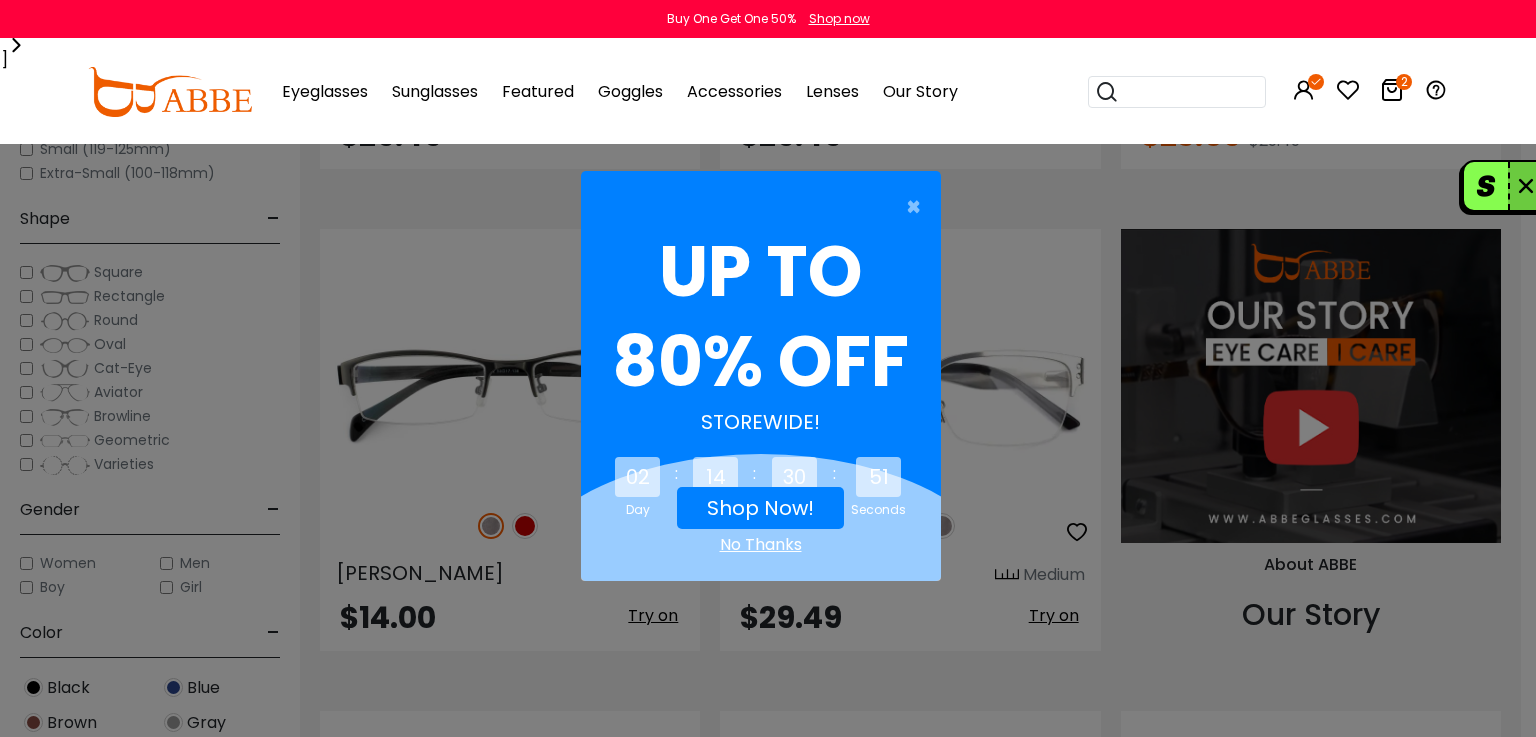 drag, startPoint x: 1532, startPoint y: 168, endPoint x: 1511, endPoint y: 95, distance: 75.96052 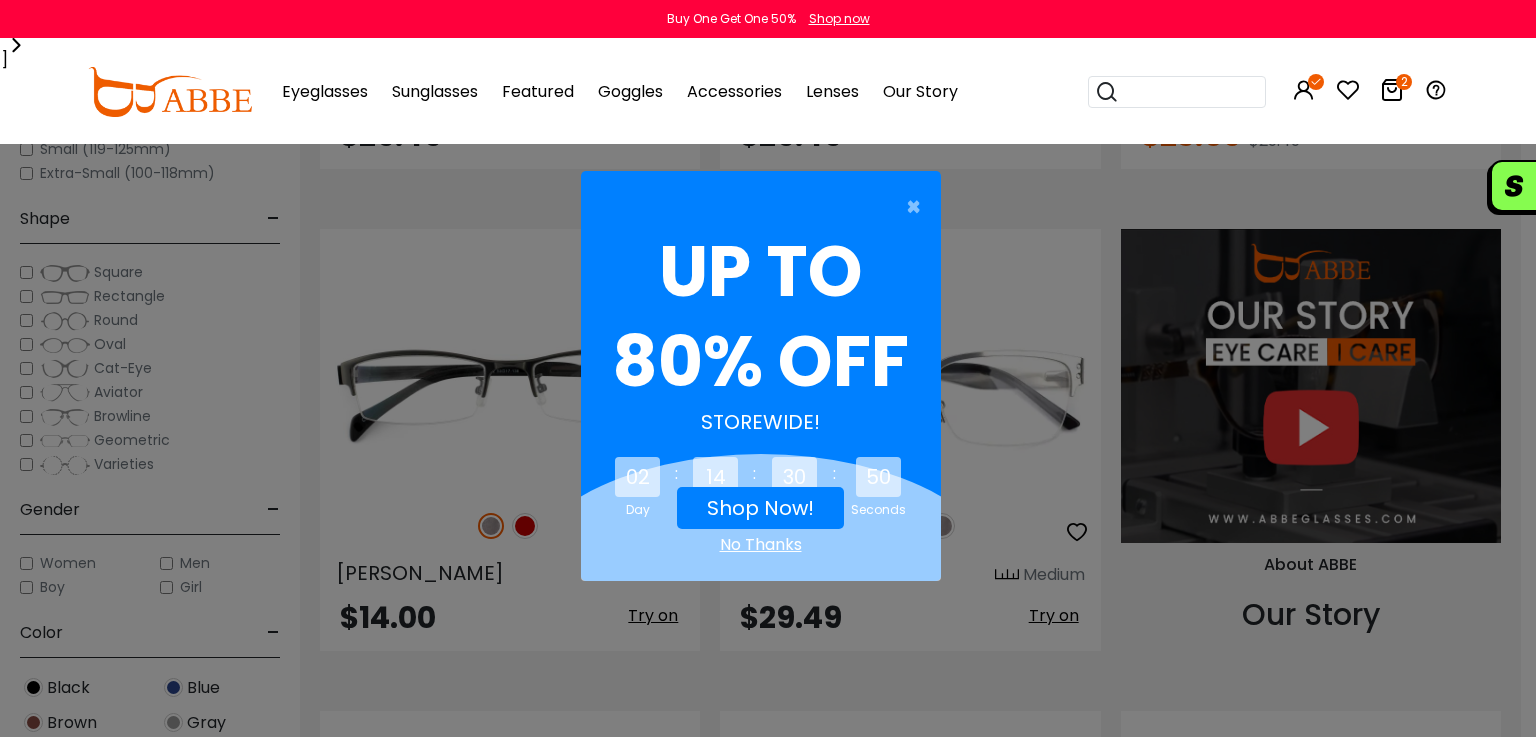 drag, startPoint x: 1511, startPoint y: 95, endPoint x: 1306, endPoint y: 74, distance: 206.0728 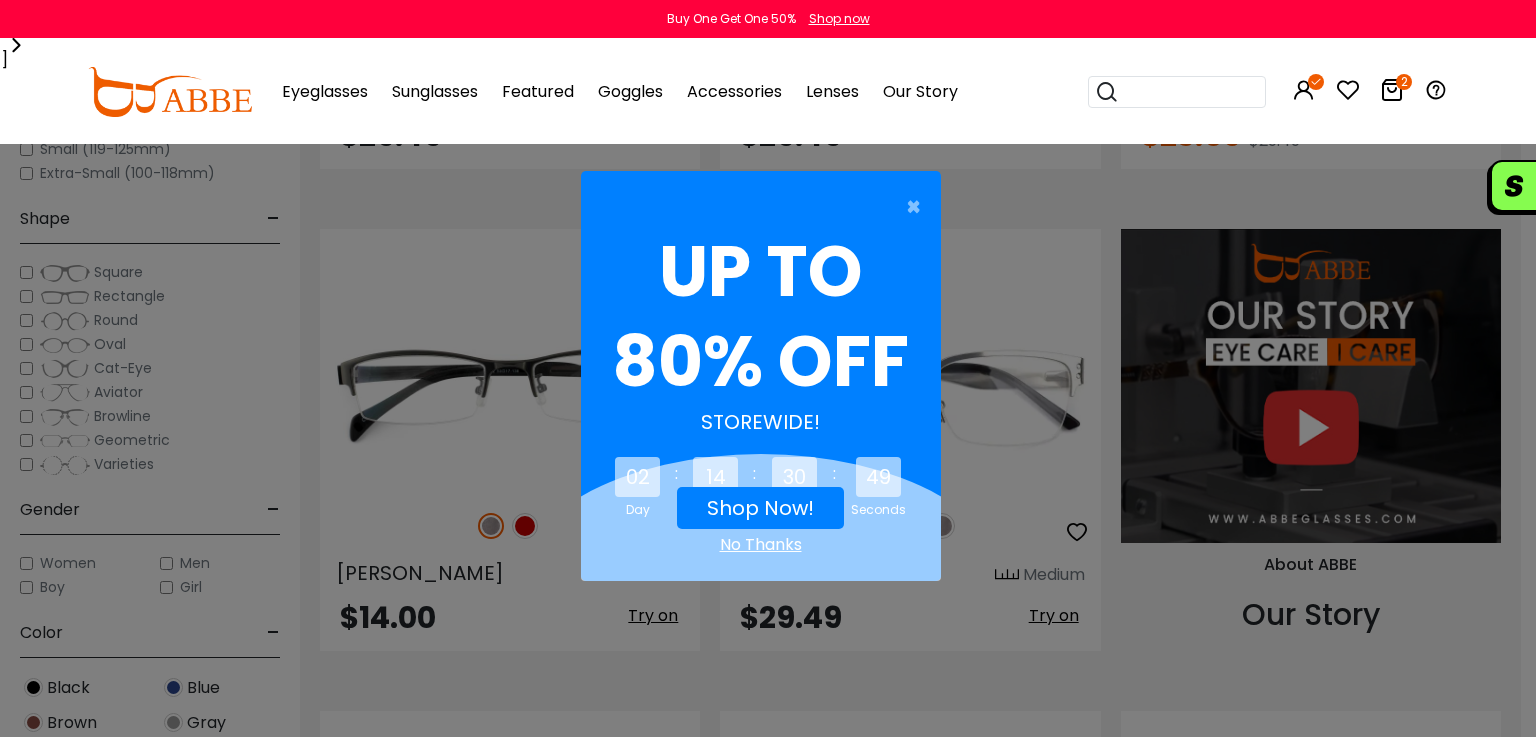 click at bounding box center (1304, 90) 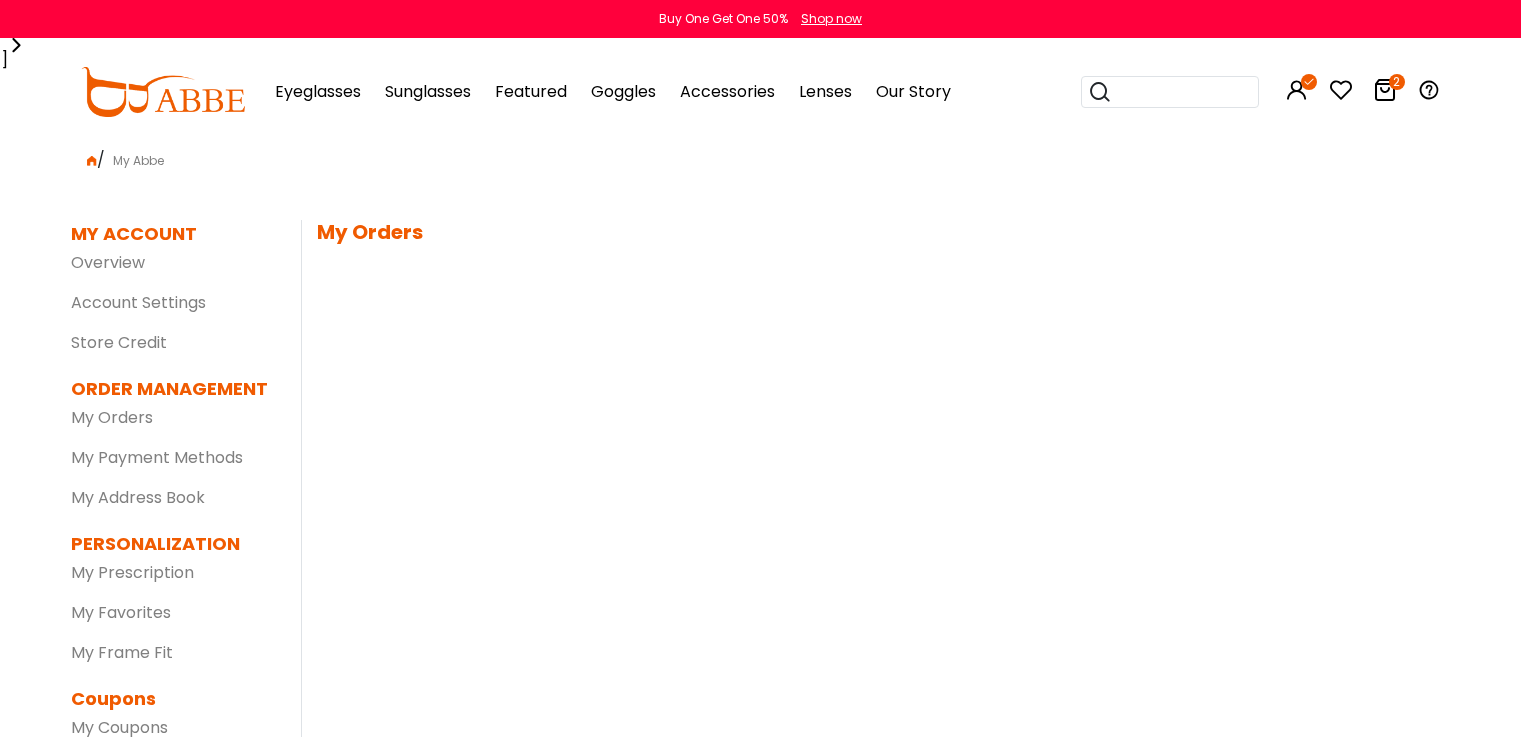 scroll, scrollTop: 0, scrollLeft: 0, axis: both 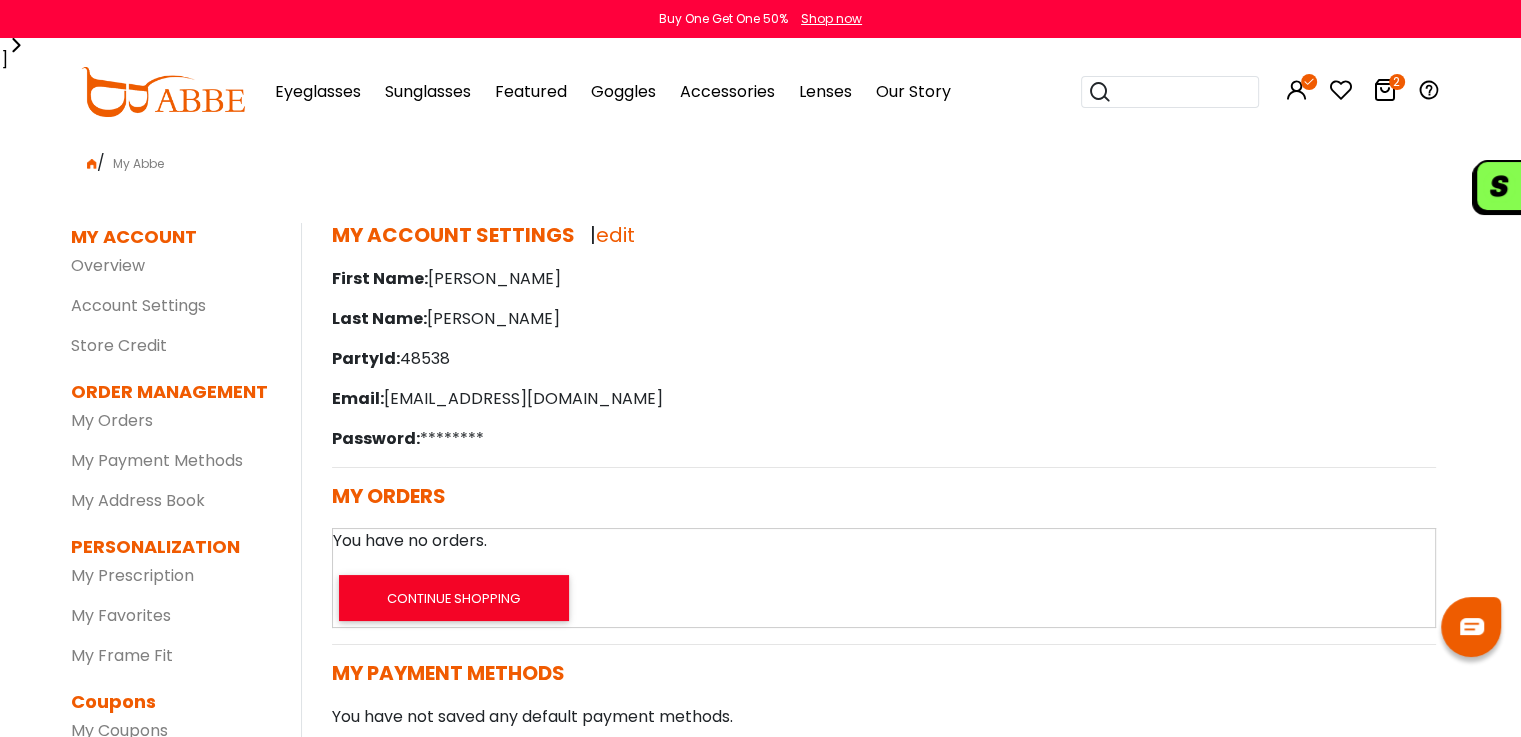 click at bounding box center (1385, 90) 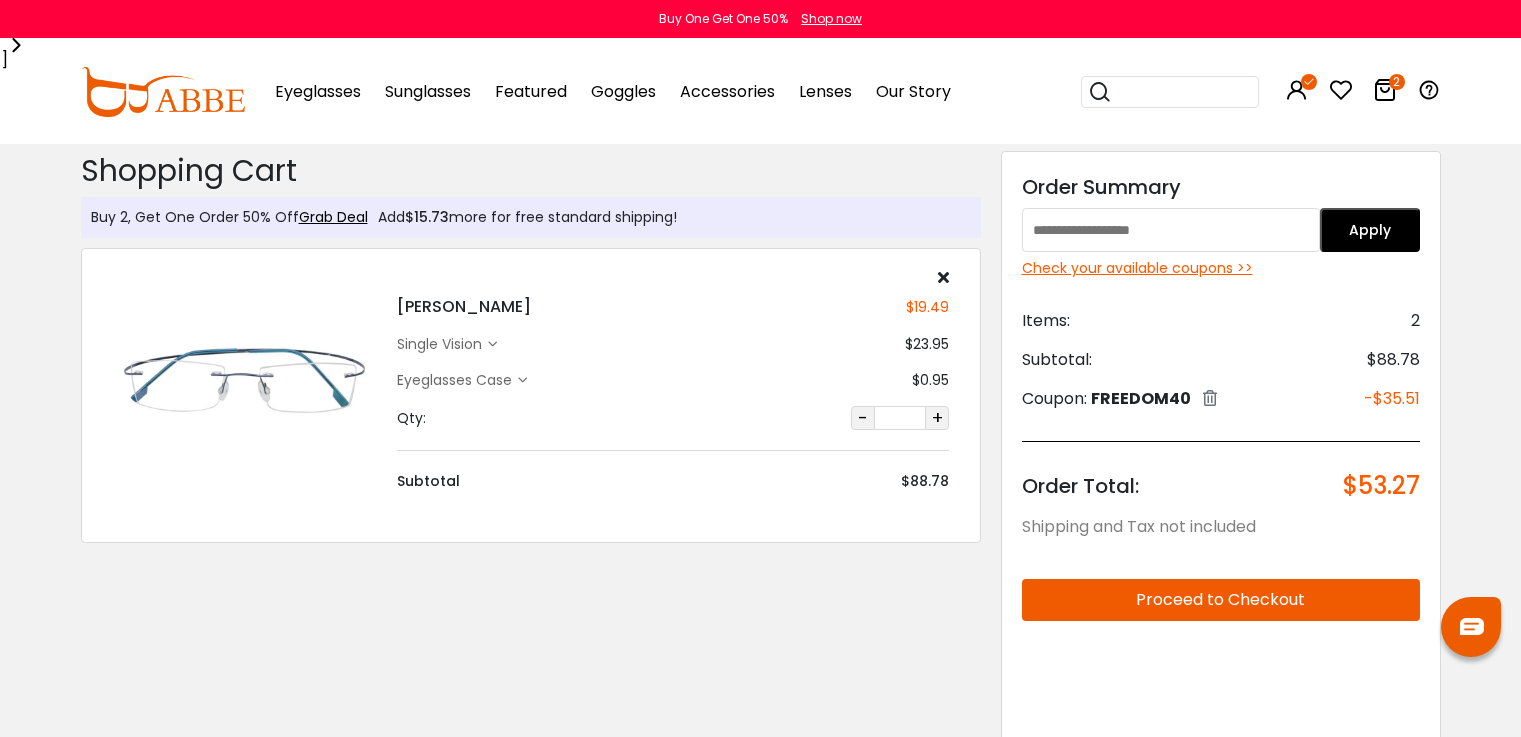 scroll, scrollTop: 0, scrollLeft: 0, axis: both 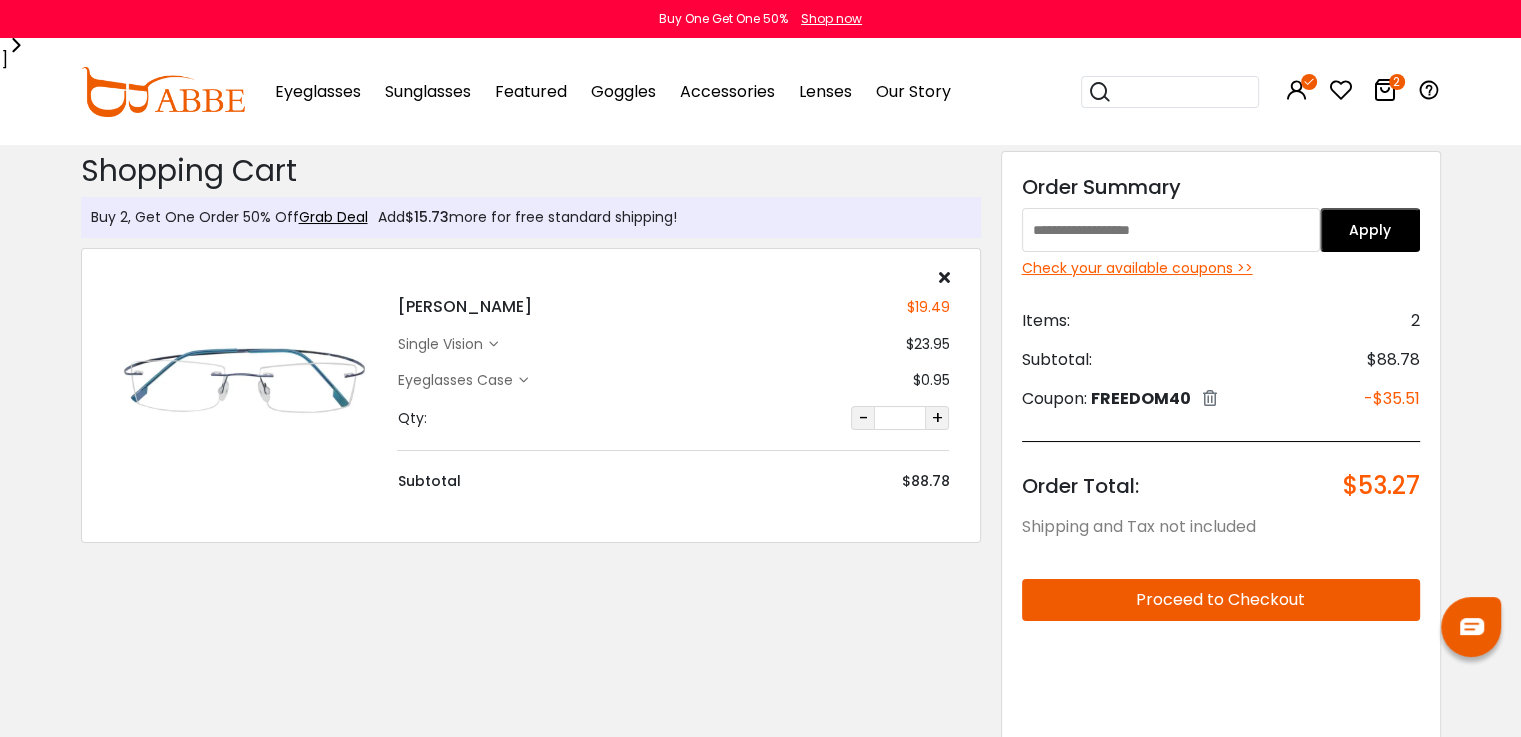 click at bounding box center (492, 344) 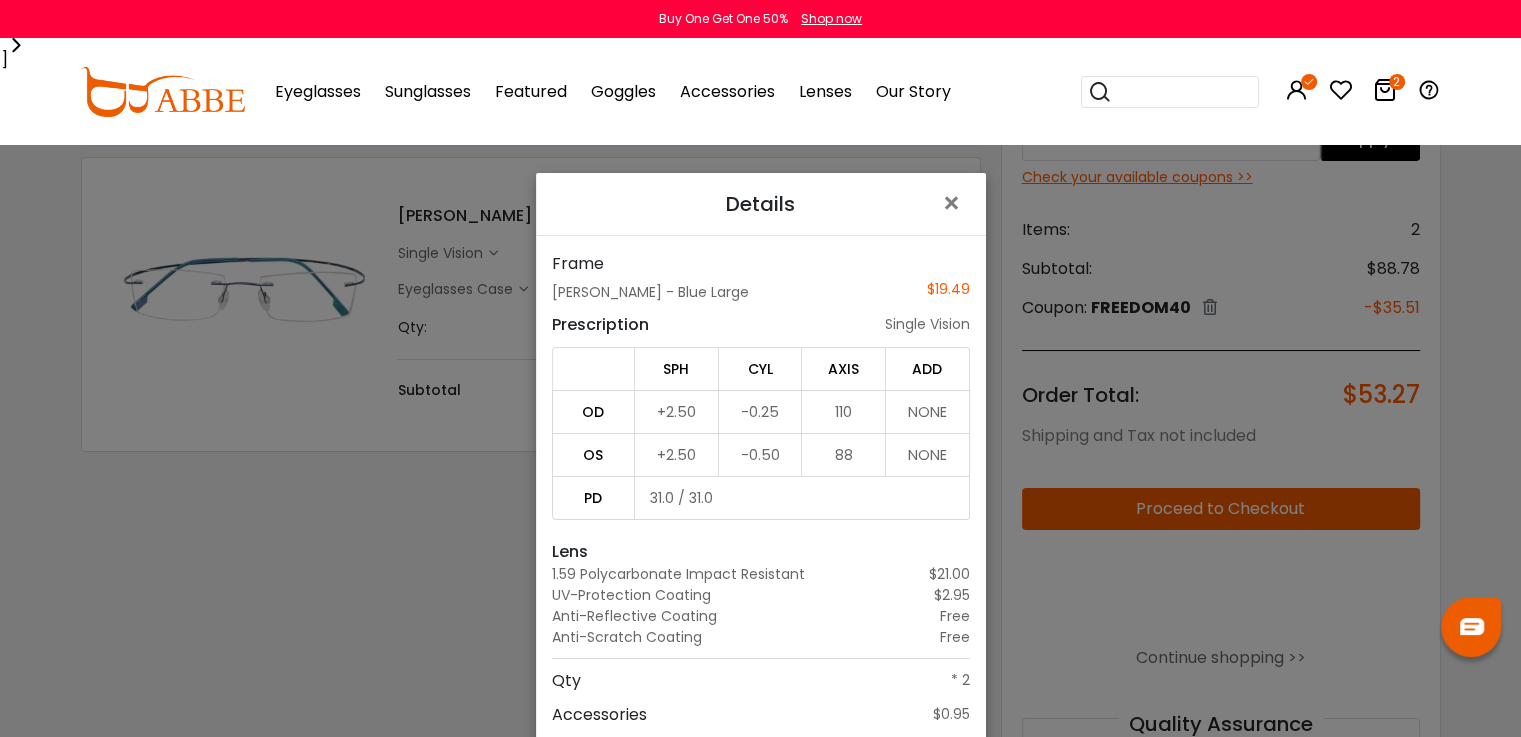 scroll, scrollTop: 112, scrollLeft: 0, axis: vertical 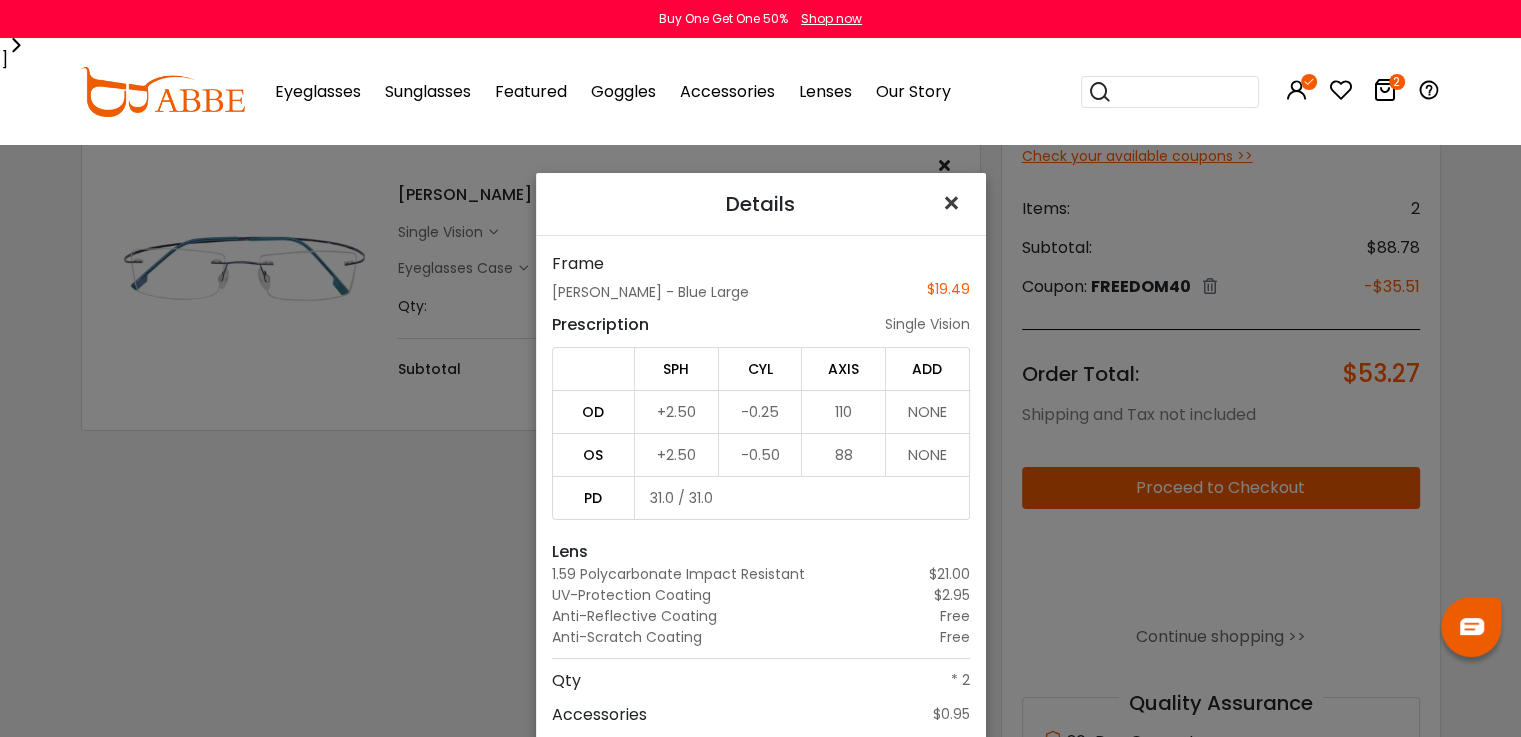 click on "×" at bounding box center [955, 203] 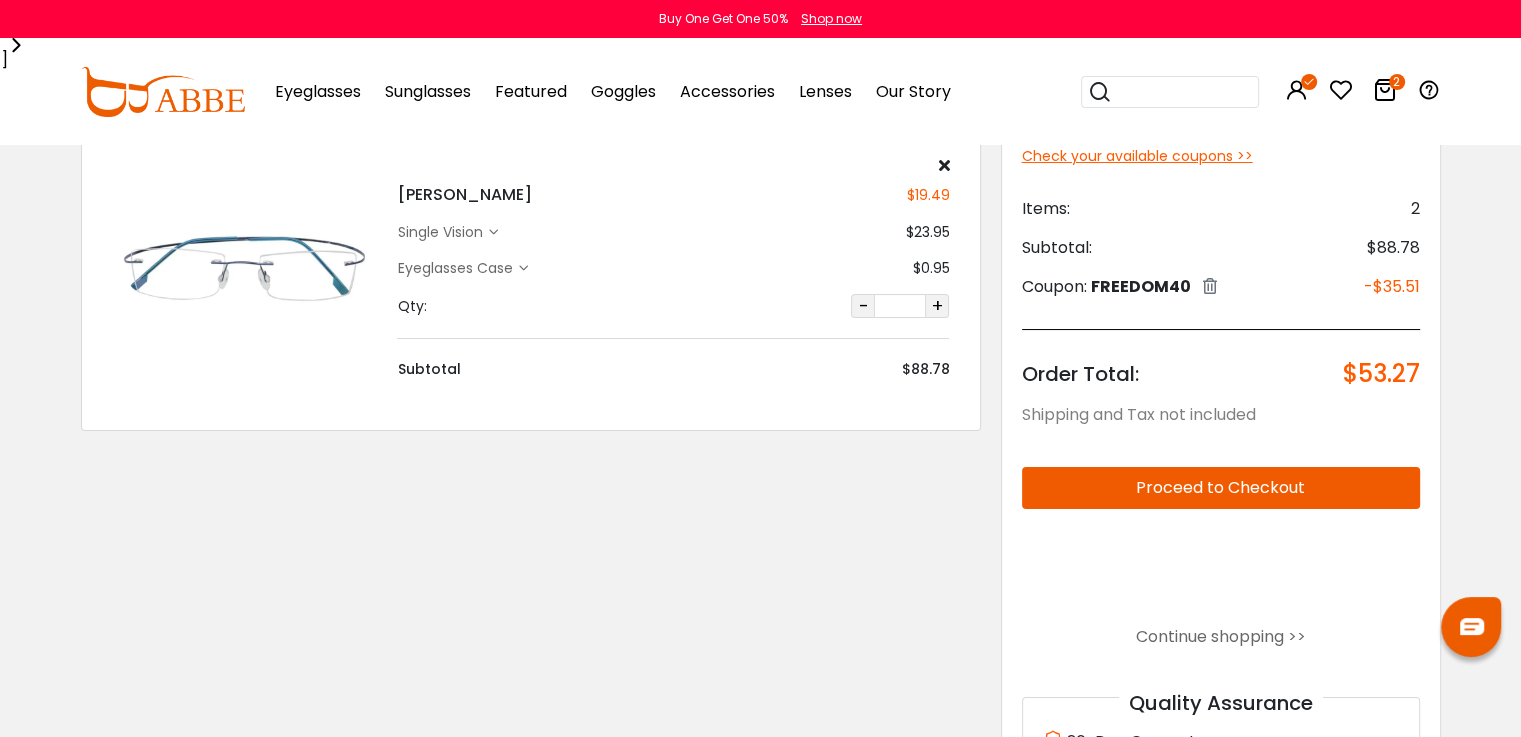 click at bounding box center (492, 232) 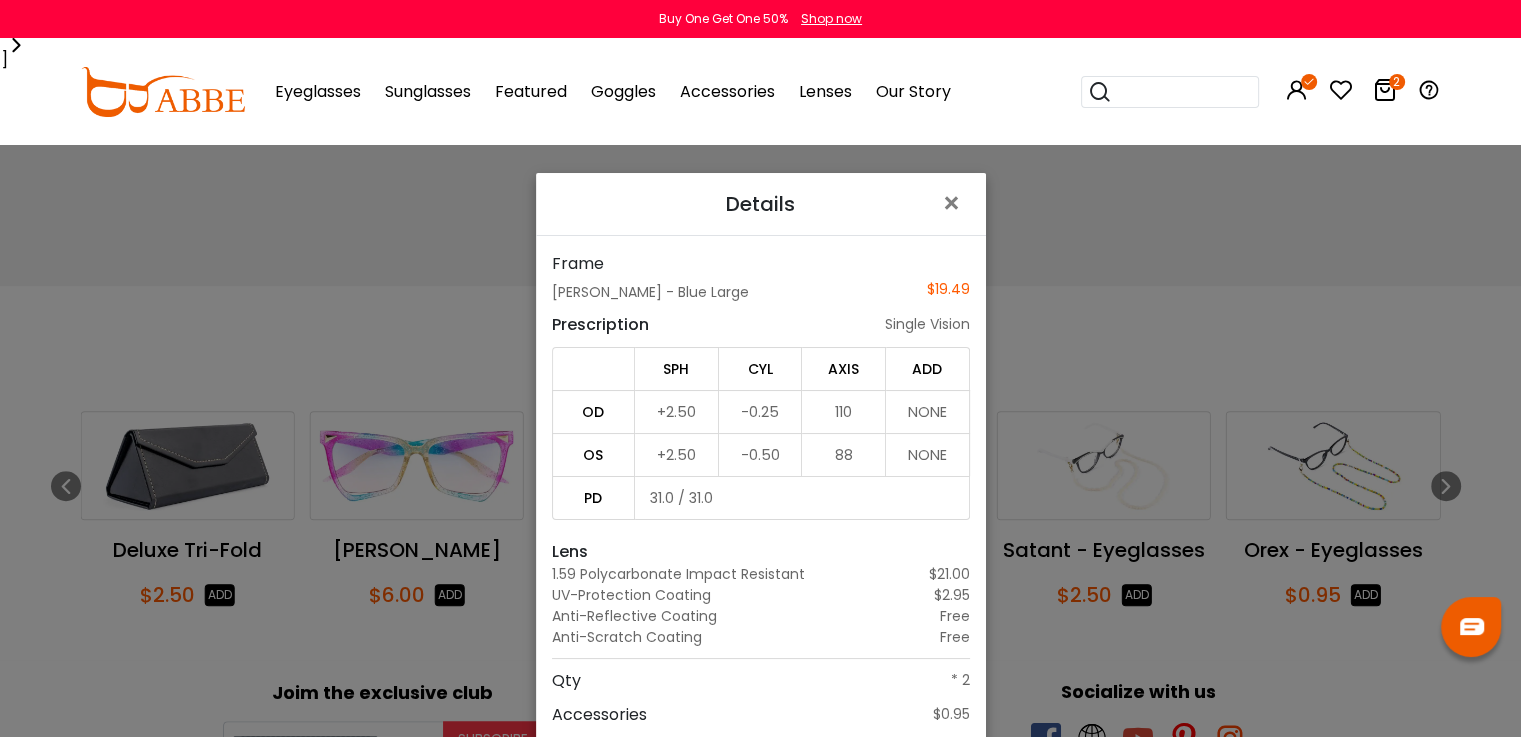 scroll, scrollTop: 843, scrollLeft: 0, axis: vertical 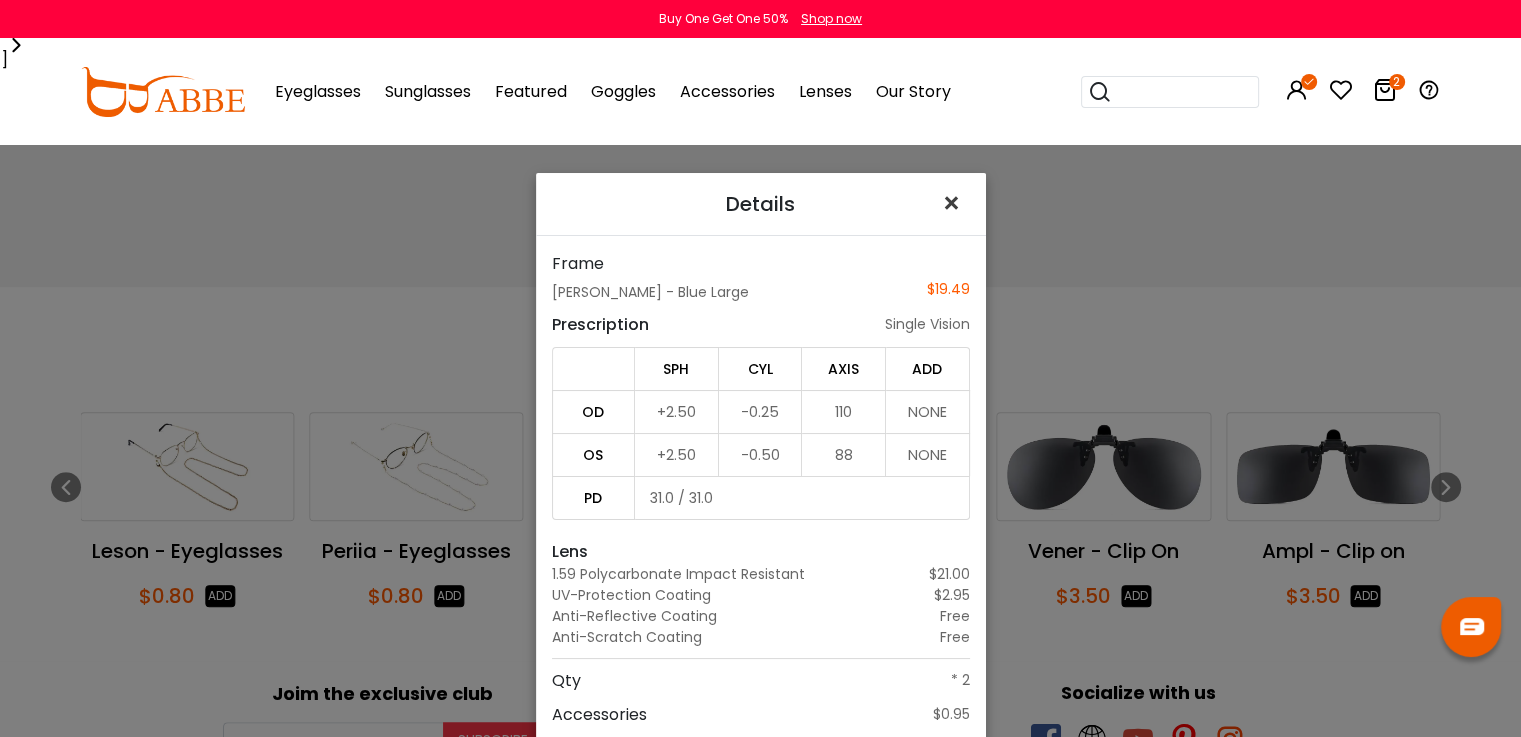 click on "×" at bounding box center [955, 203] 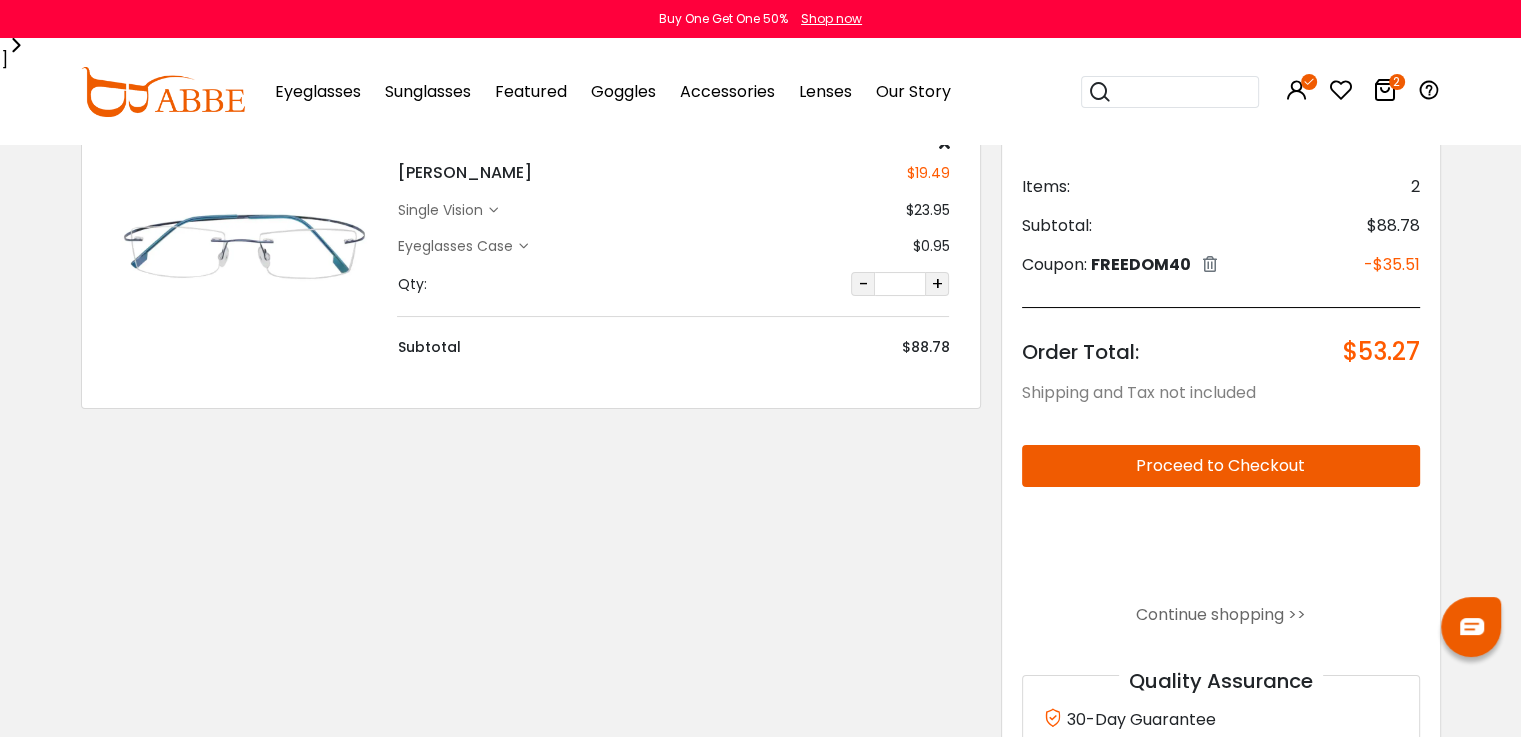 scroll, scrollTop: 0, scrollLeft: 0, axis: both 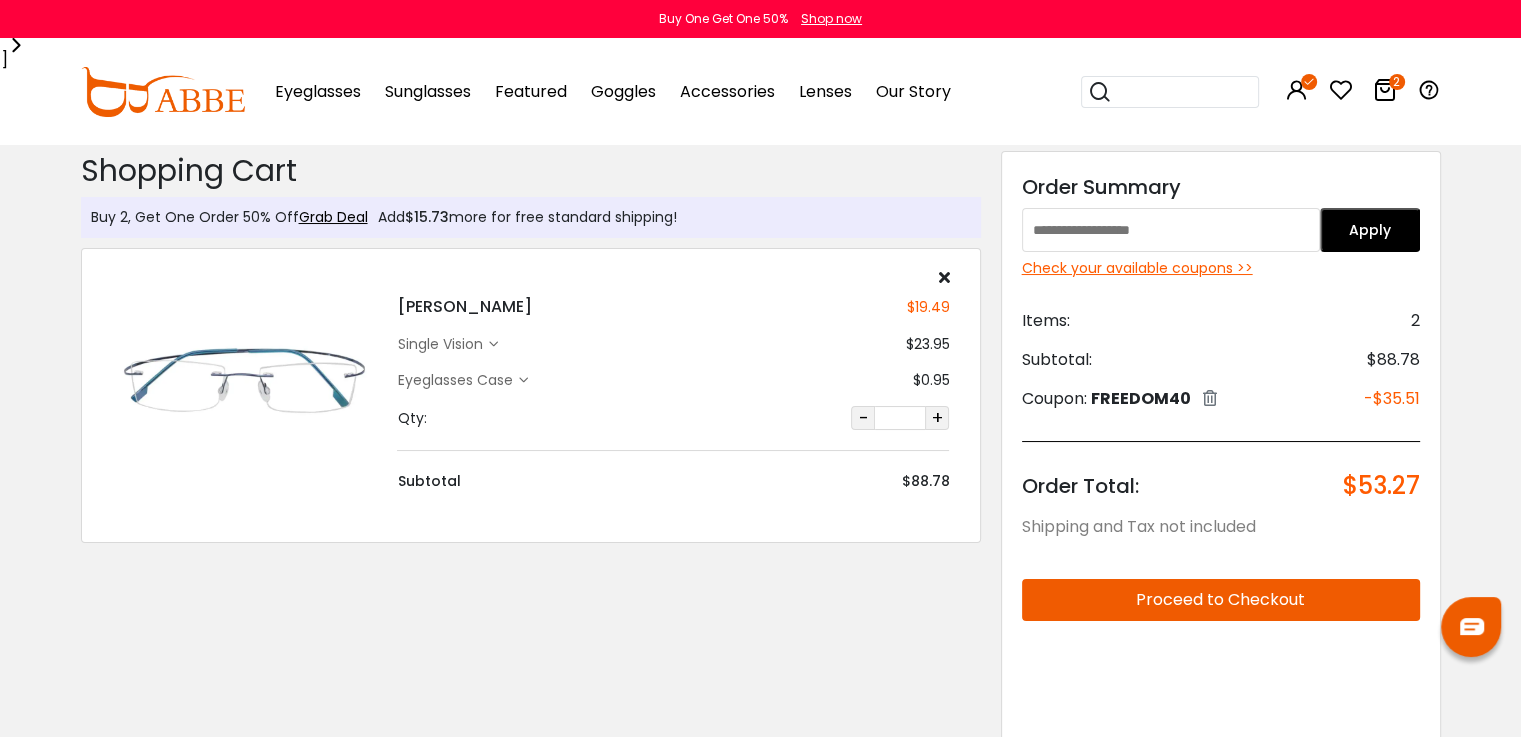 click at bounding box center (492, 344) 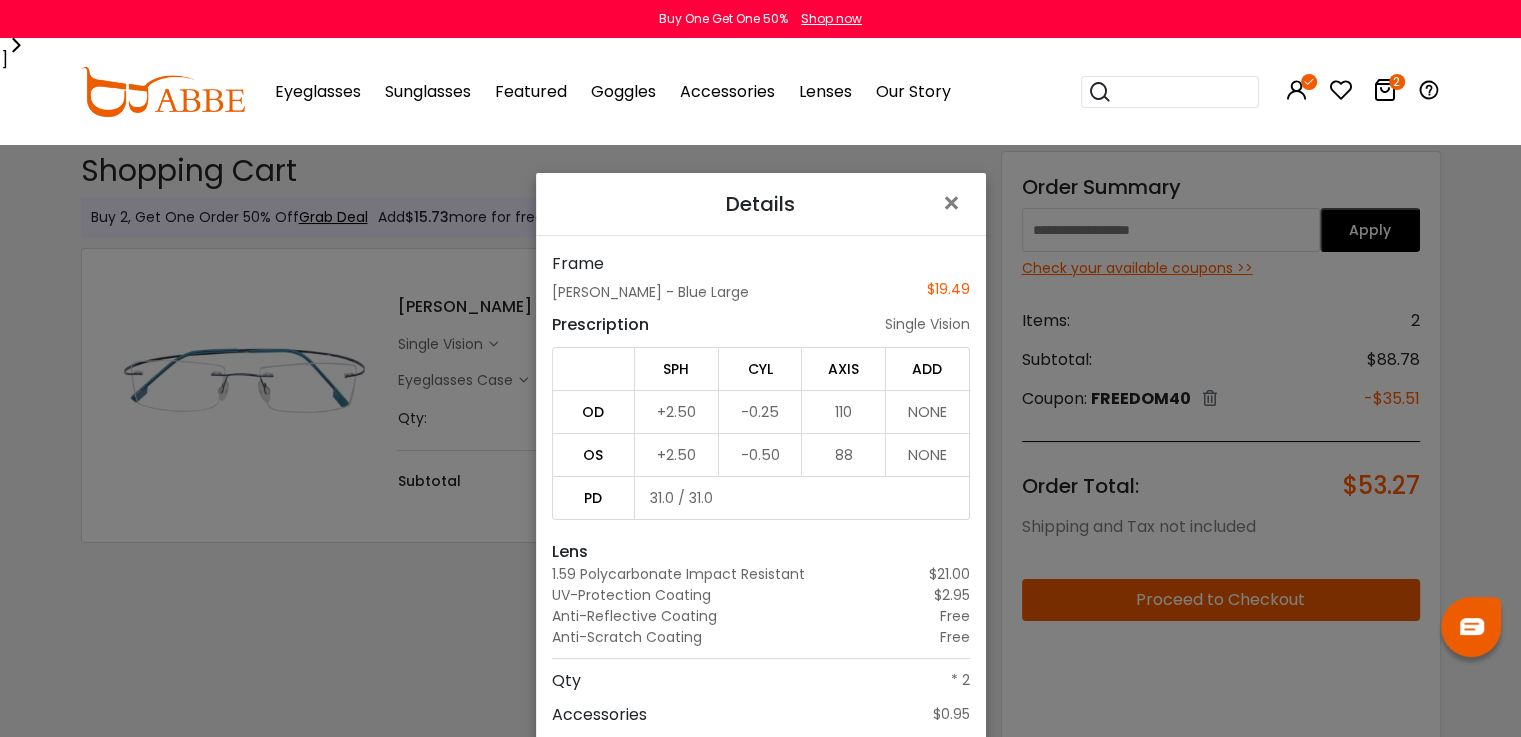 click on "Details
×
Frame
[PERSON_NAME]
- Blue
Large
$19.49
Prescription
single vision
SPH
CYL
AXIS
ADD
OD
+2.50
-0.25
110
NONE
OS
+2.50
-0.50
88
NONE
PD
31.0 / 31.0
Lens
1.59 Polycarbonate Impact Resistant
$21.00
UV-Protection Coating
Qty" at bounding box center (760, 368) 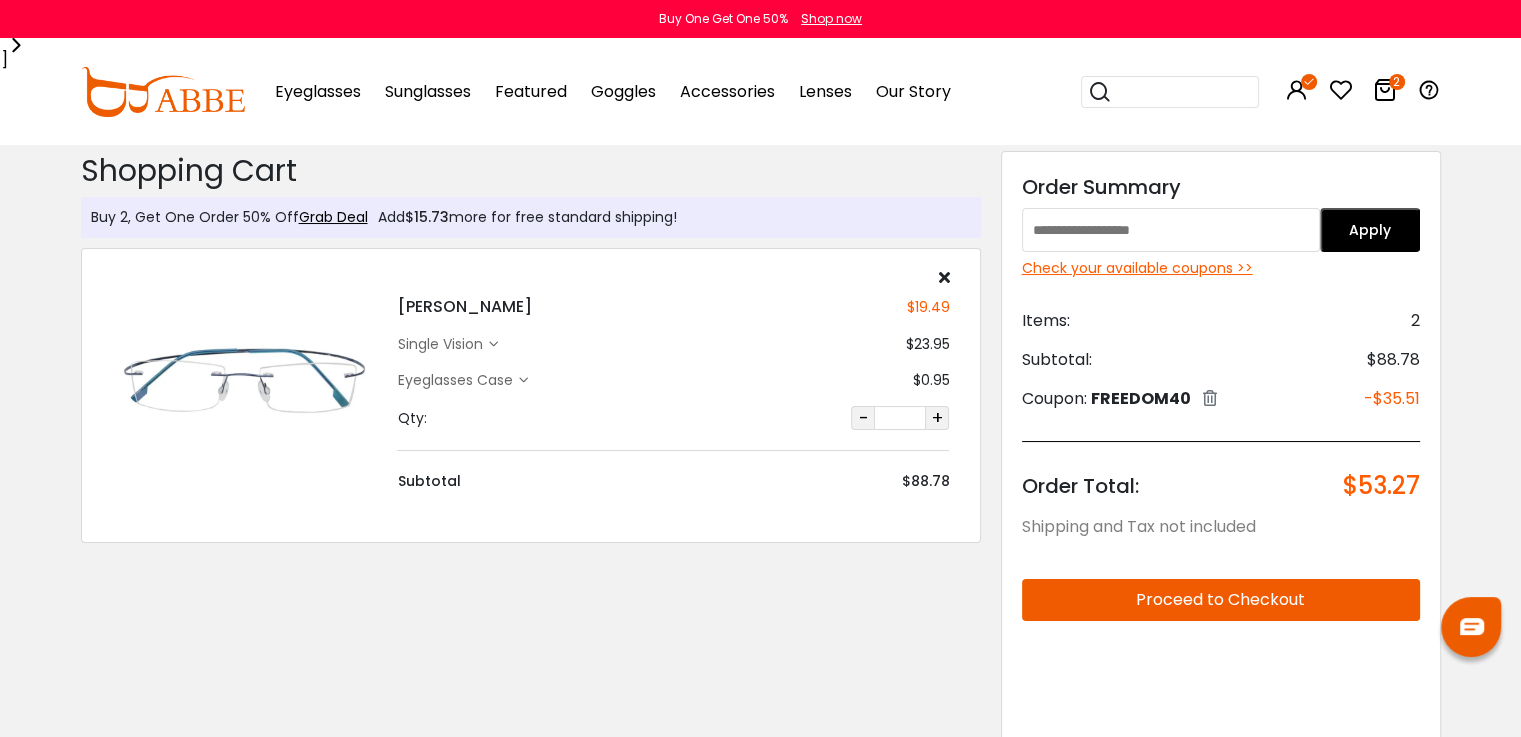 click on "Check your available coupons >>" at bounding box center (1221, 268) 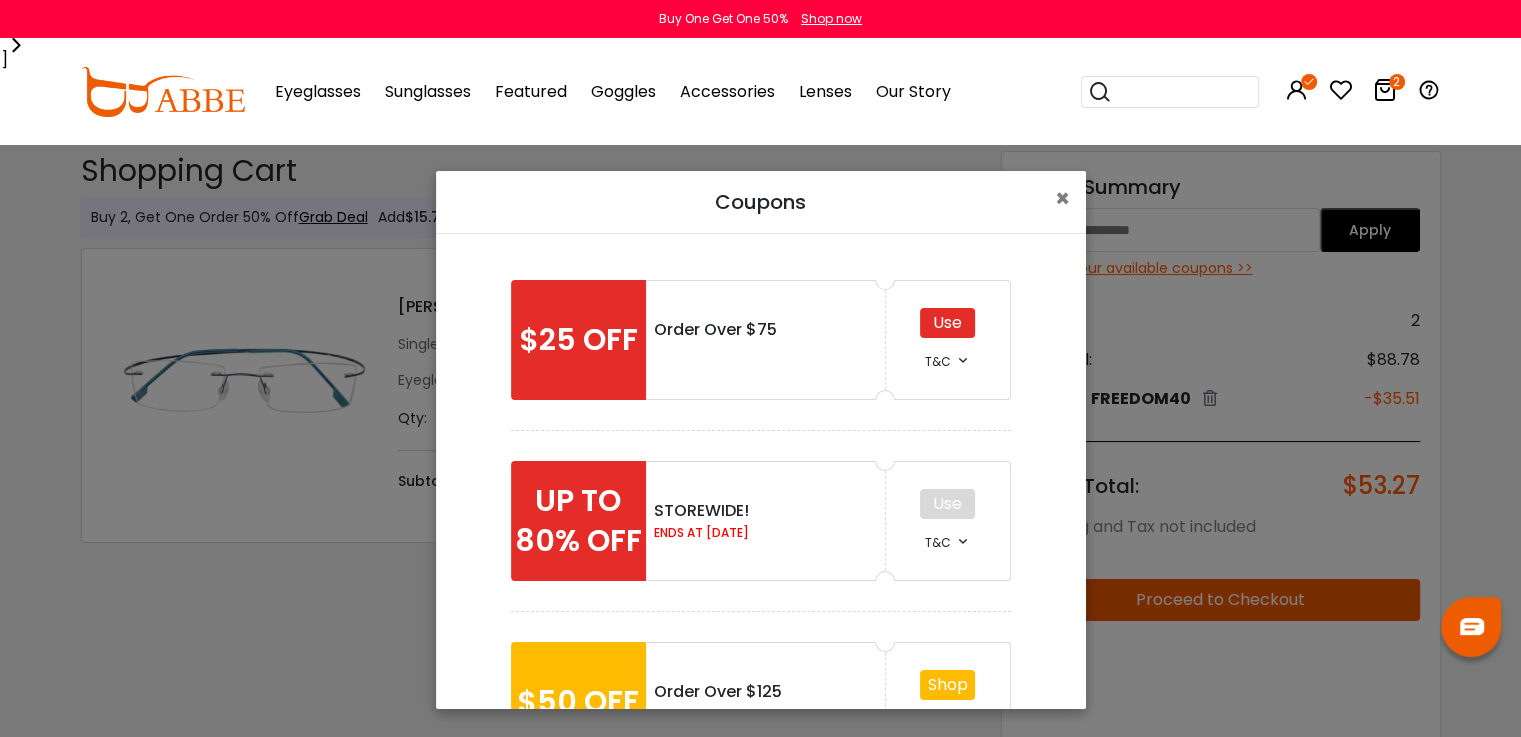 scroll, scrollTop: 327, scrollLeft: 0, axis: vertical 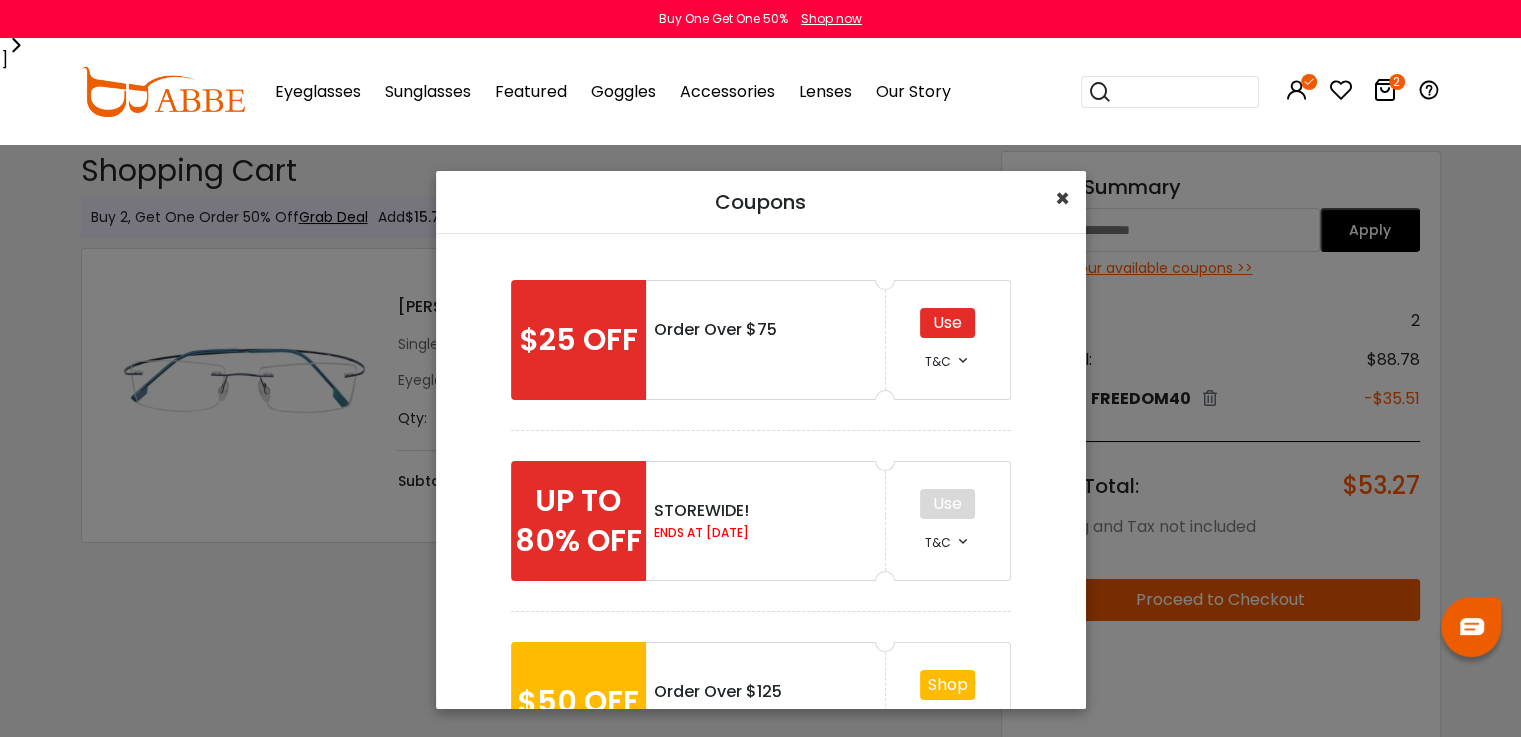 click on "×" at bounding box center [1062, 198] 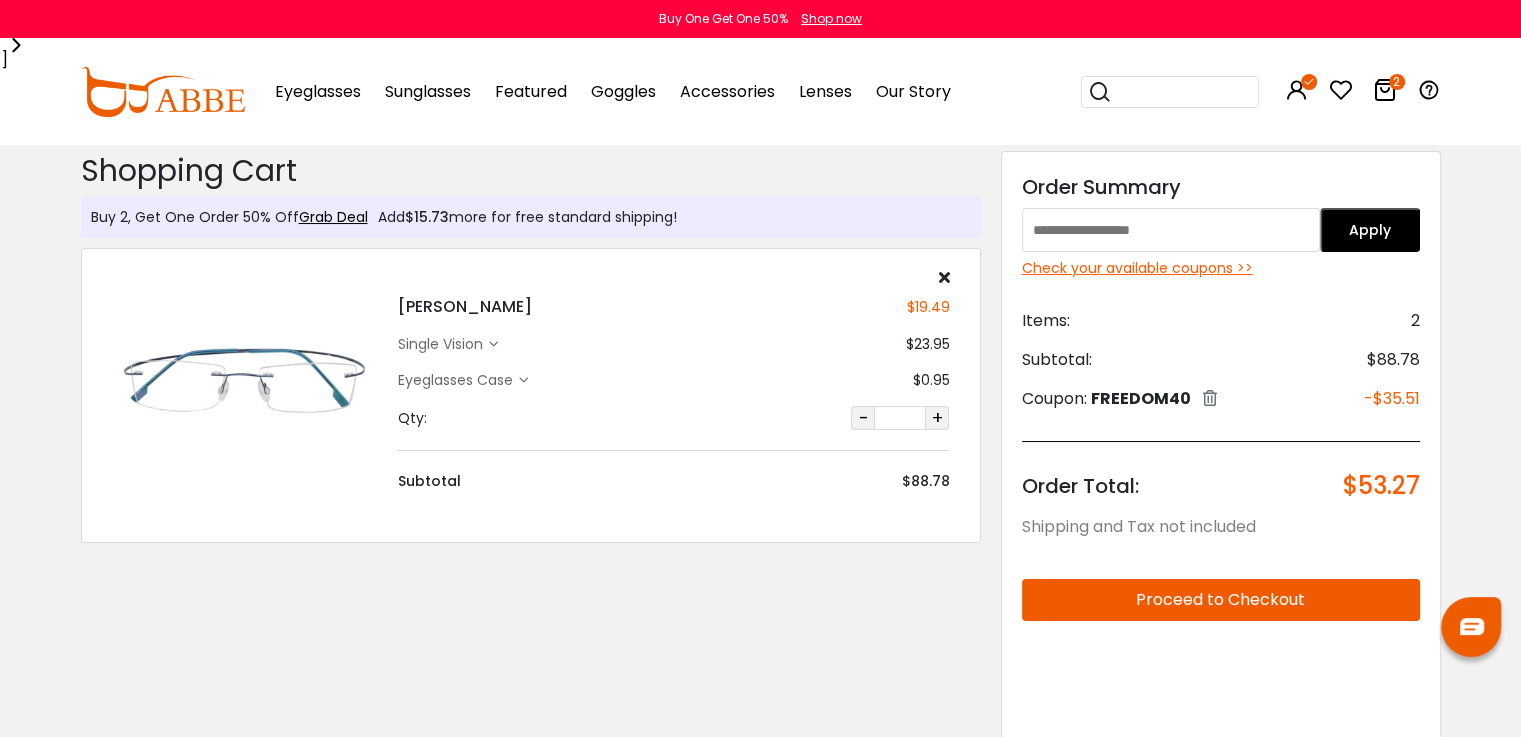 click on "Eyeglasses
Thanks for your subscription
Please use coupon code " NEWCOMER " to get high-quality frames for only $1 on your first order. We have a wide range of over 60 frames in stock to choose from.
Copy this coupon code by click the button below, or you can get this coupon code by checking your email laterly.
Copy
Buy One Get One 50%
Shop now" at bounding box center [760, 1237] 